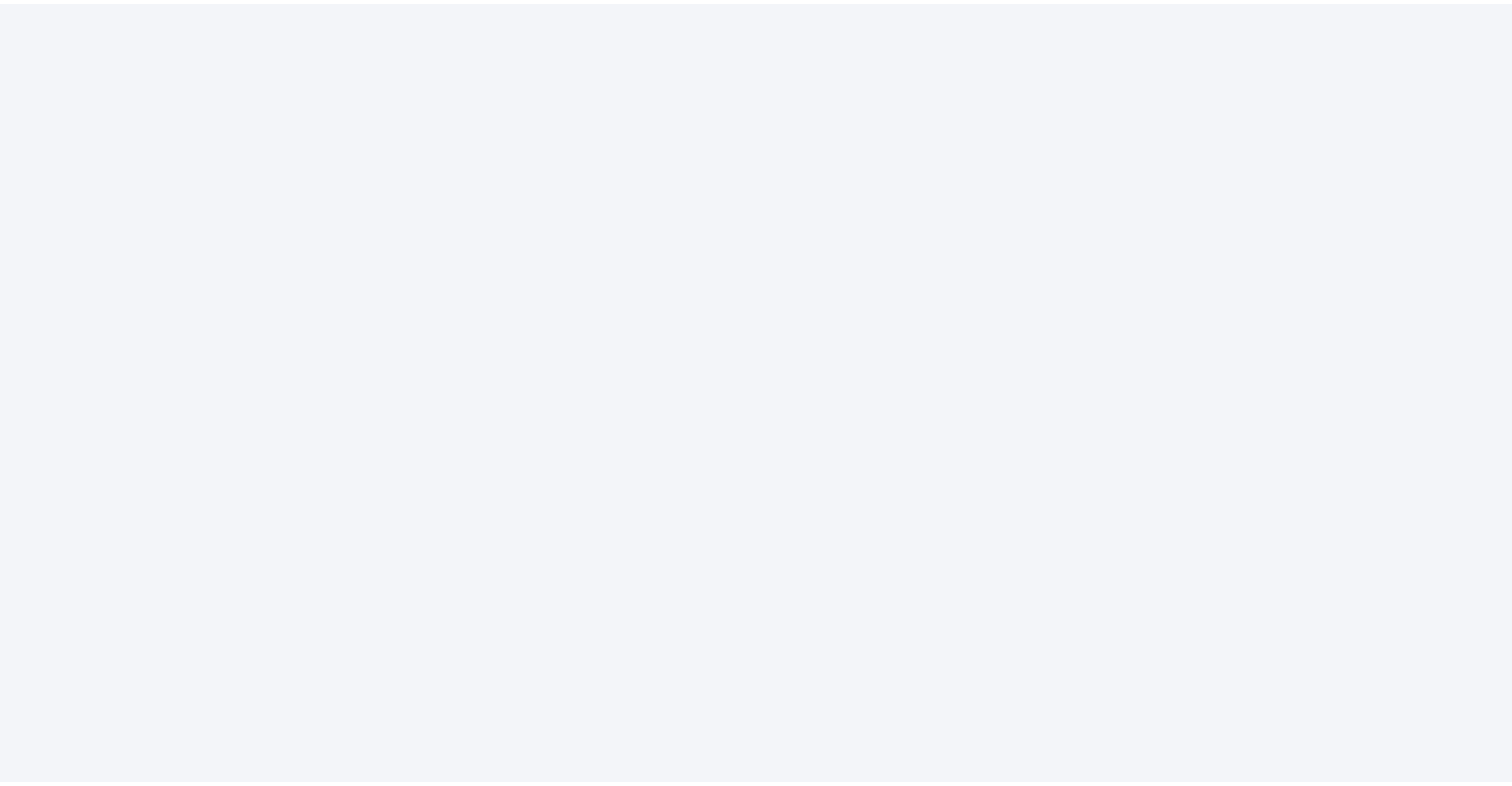 scroll, scrollTop: 0, scrollLeft: 0, axis: both 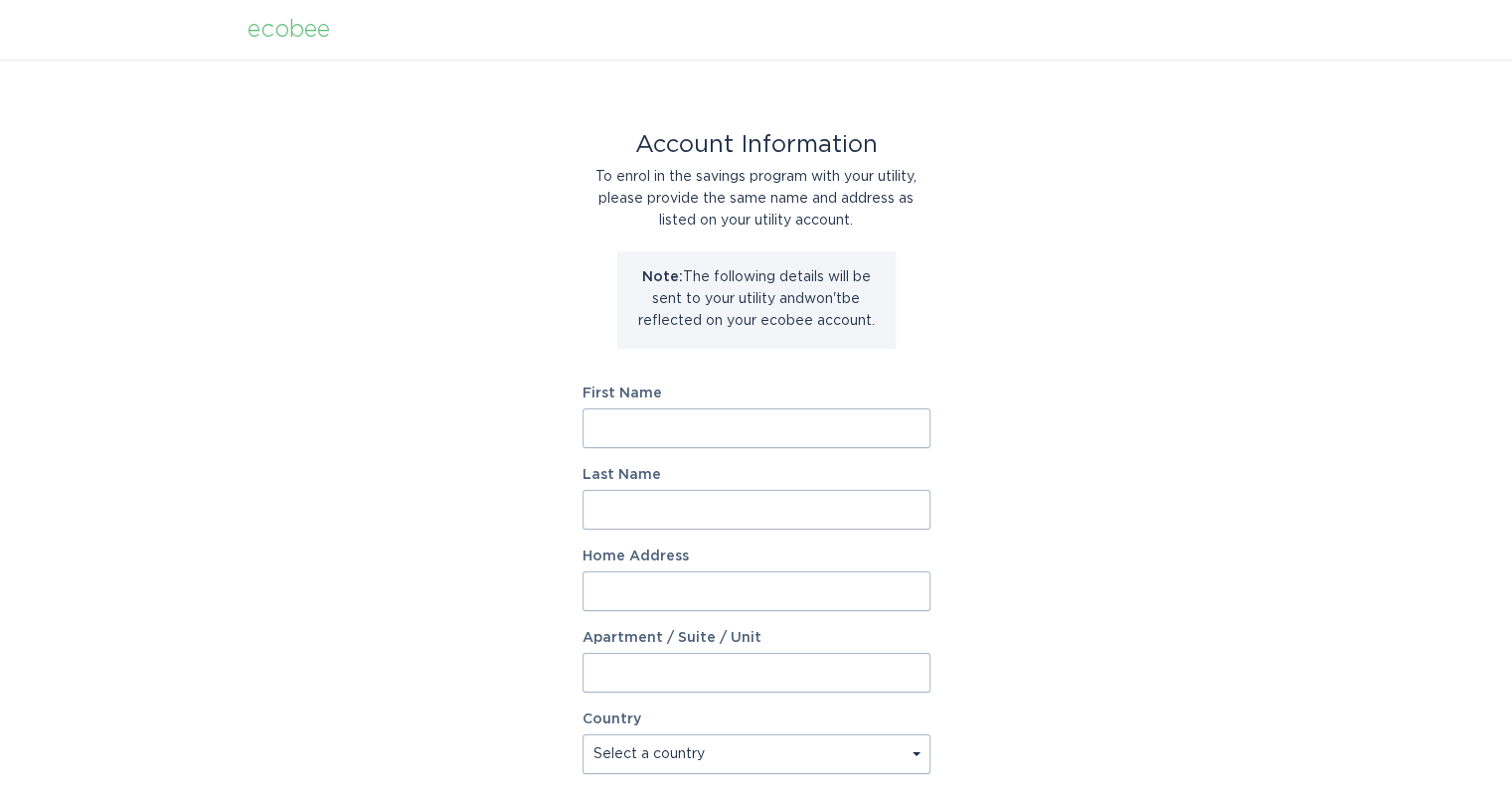 click on "First Name" at bounding box center (756, 428) 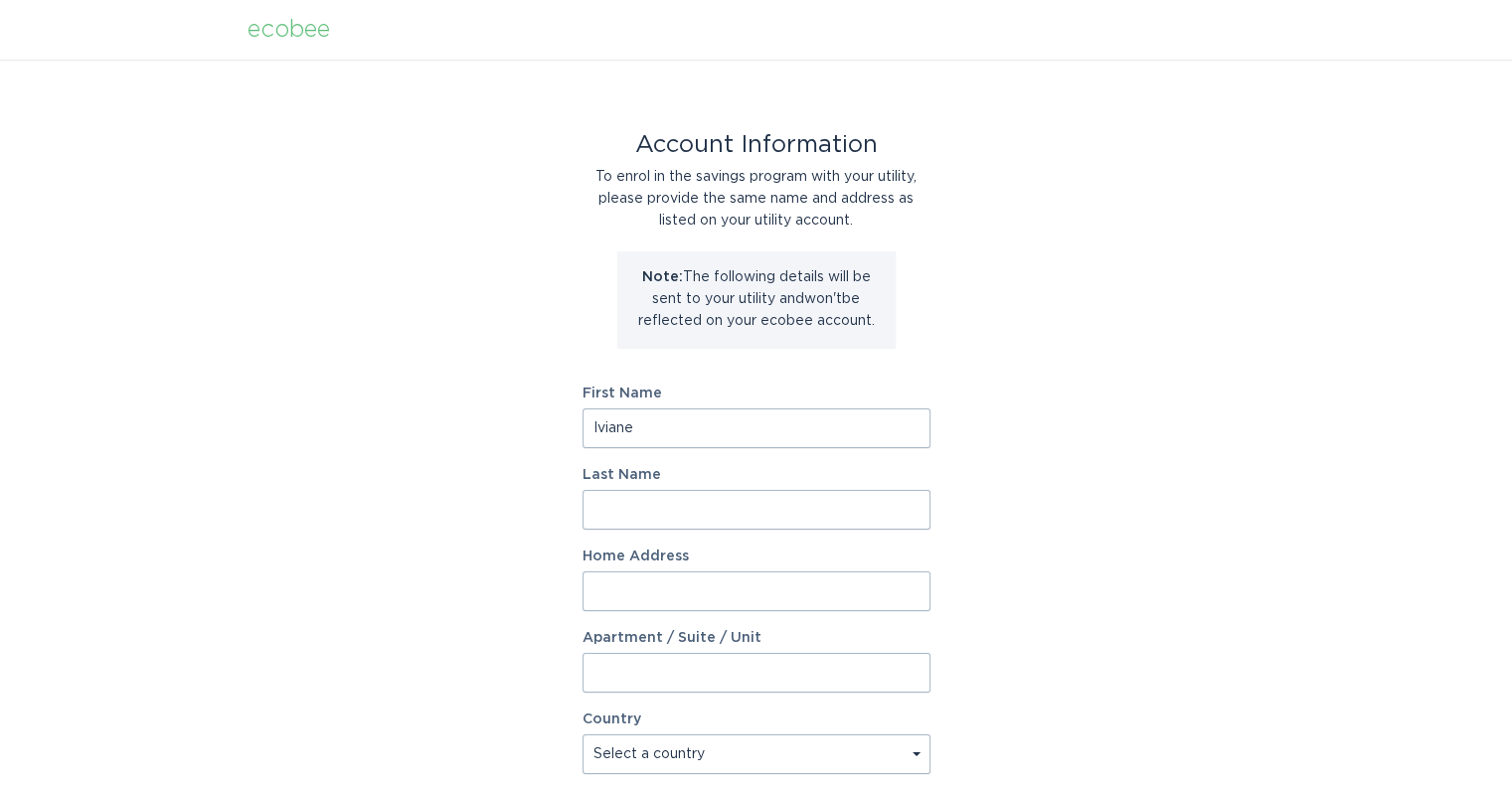 type on "Cunha e Santos" 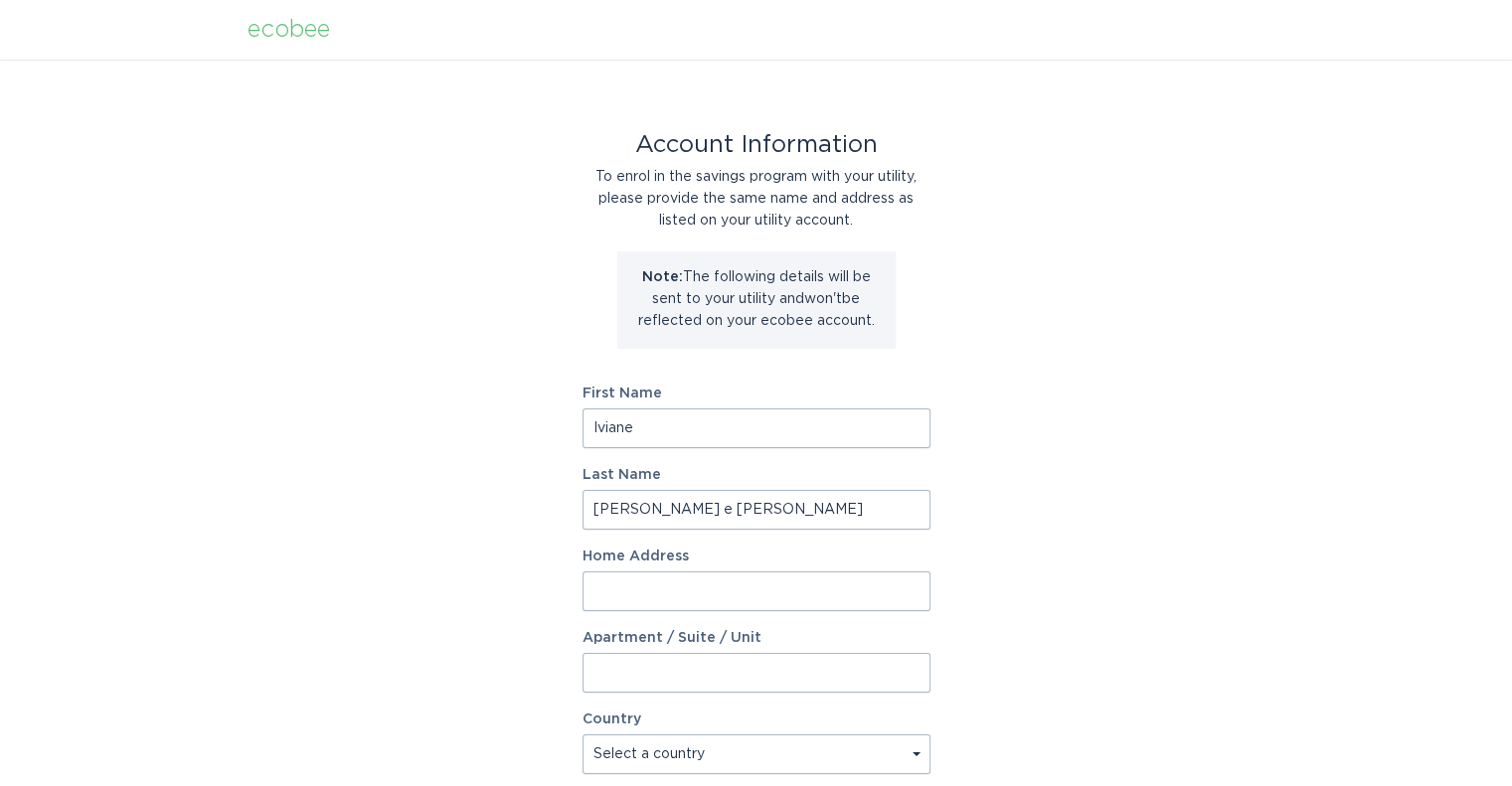type on "39834 Gorham Lane" 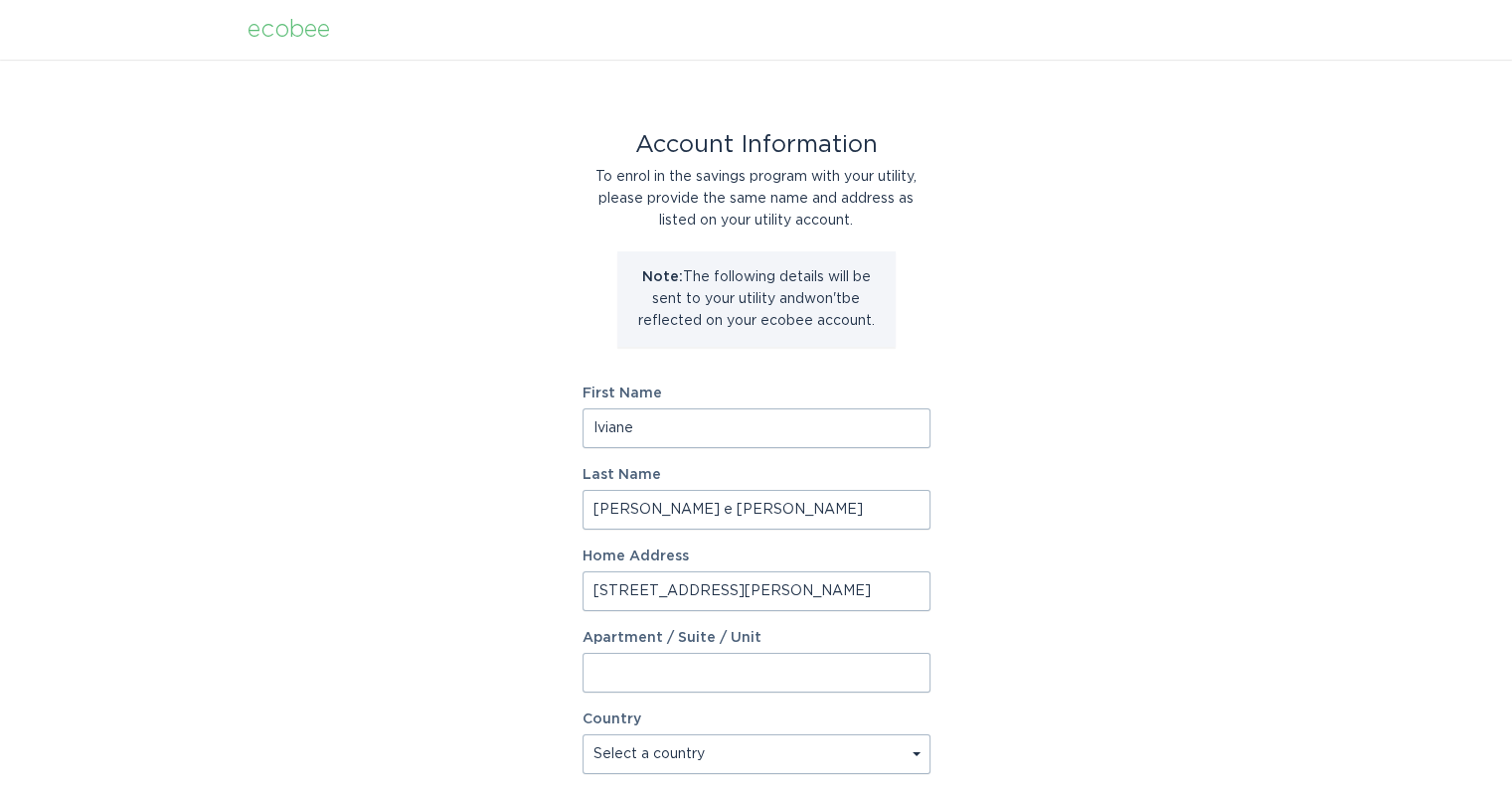select on "US" 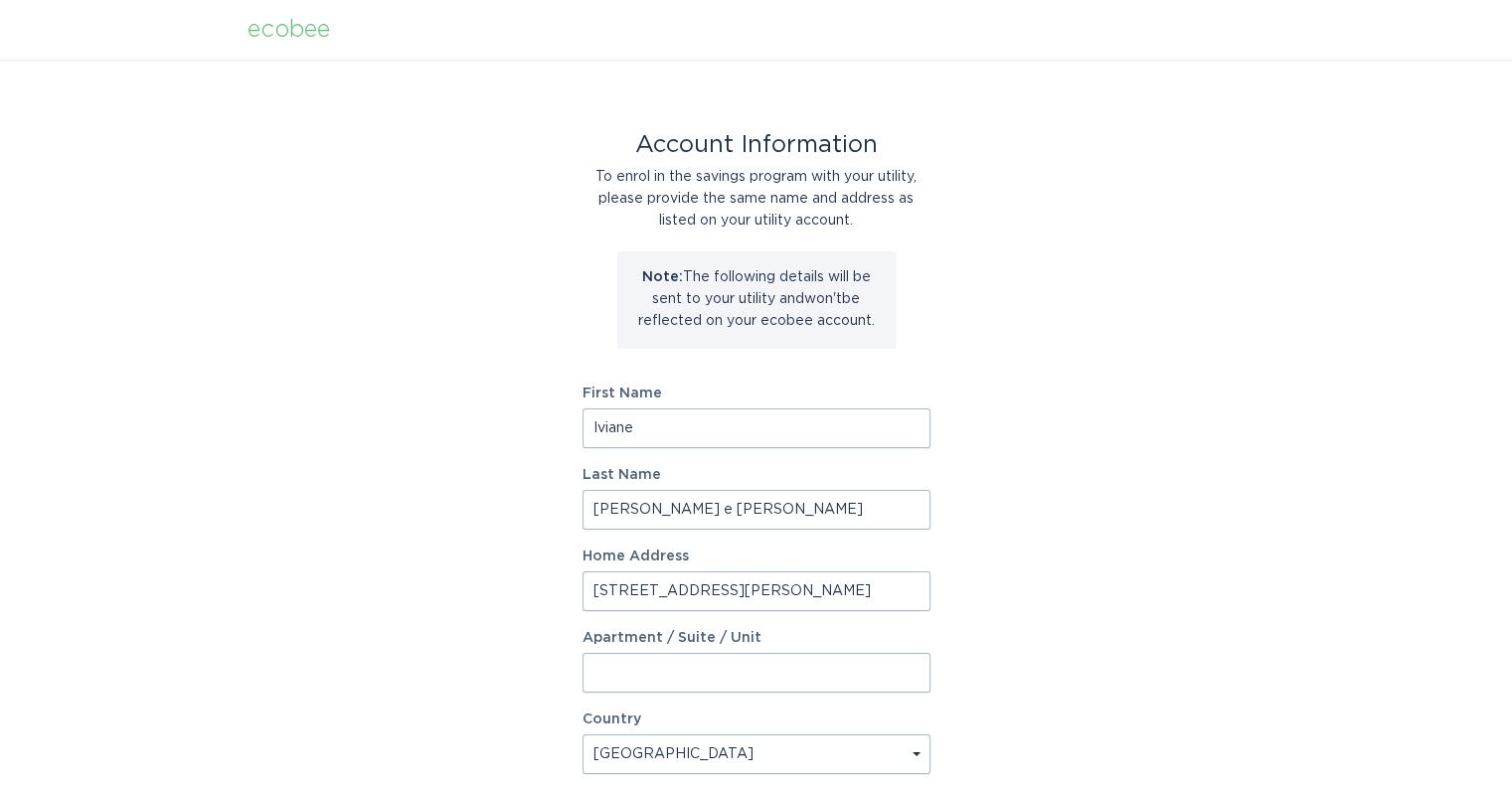 type on "Palmdale" 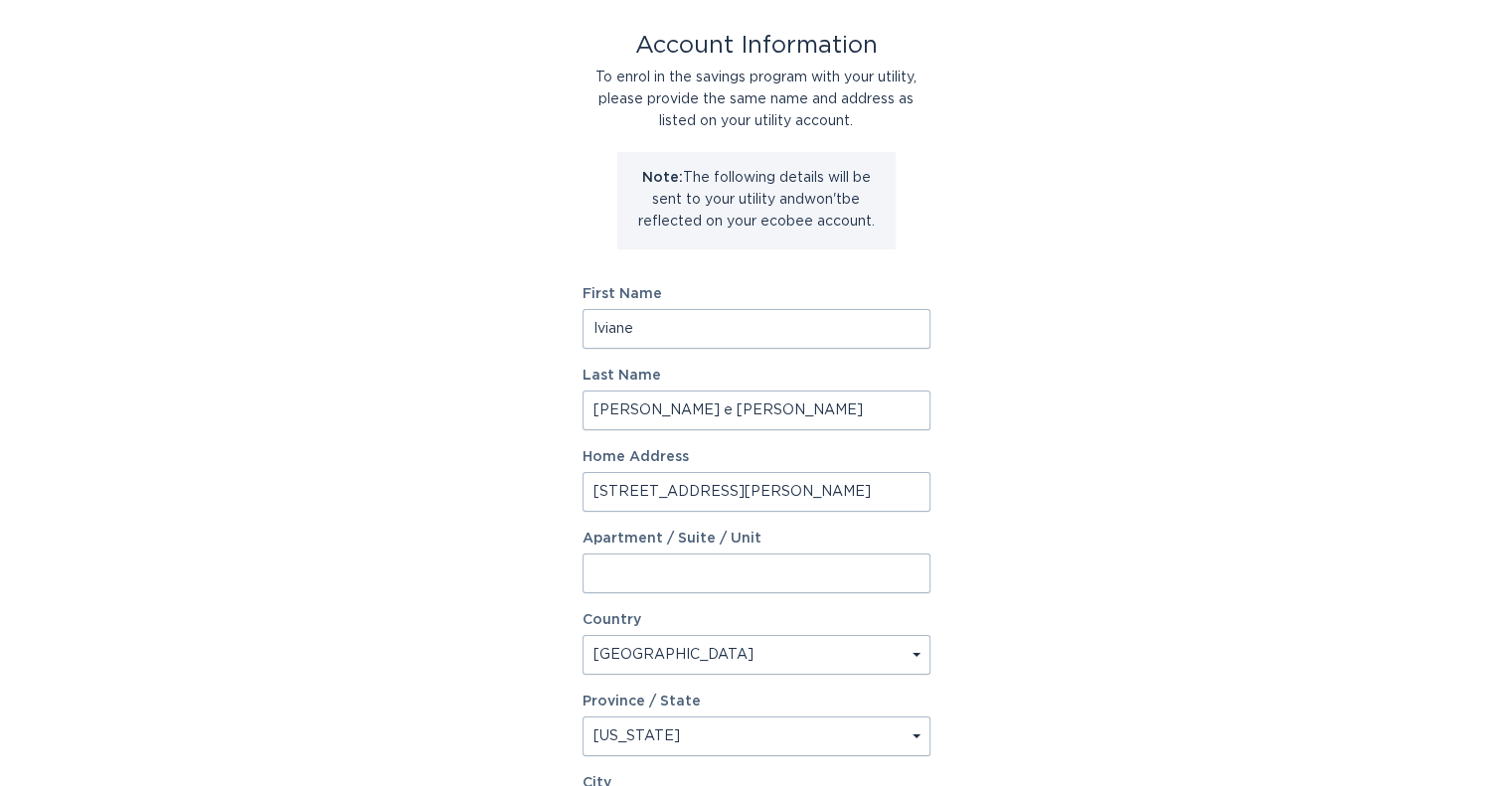 scroll, scrollTop: 199, scrollLeft: 0, axis: vertical 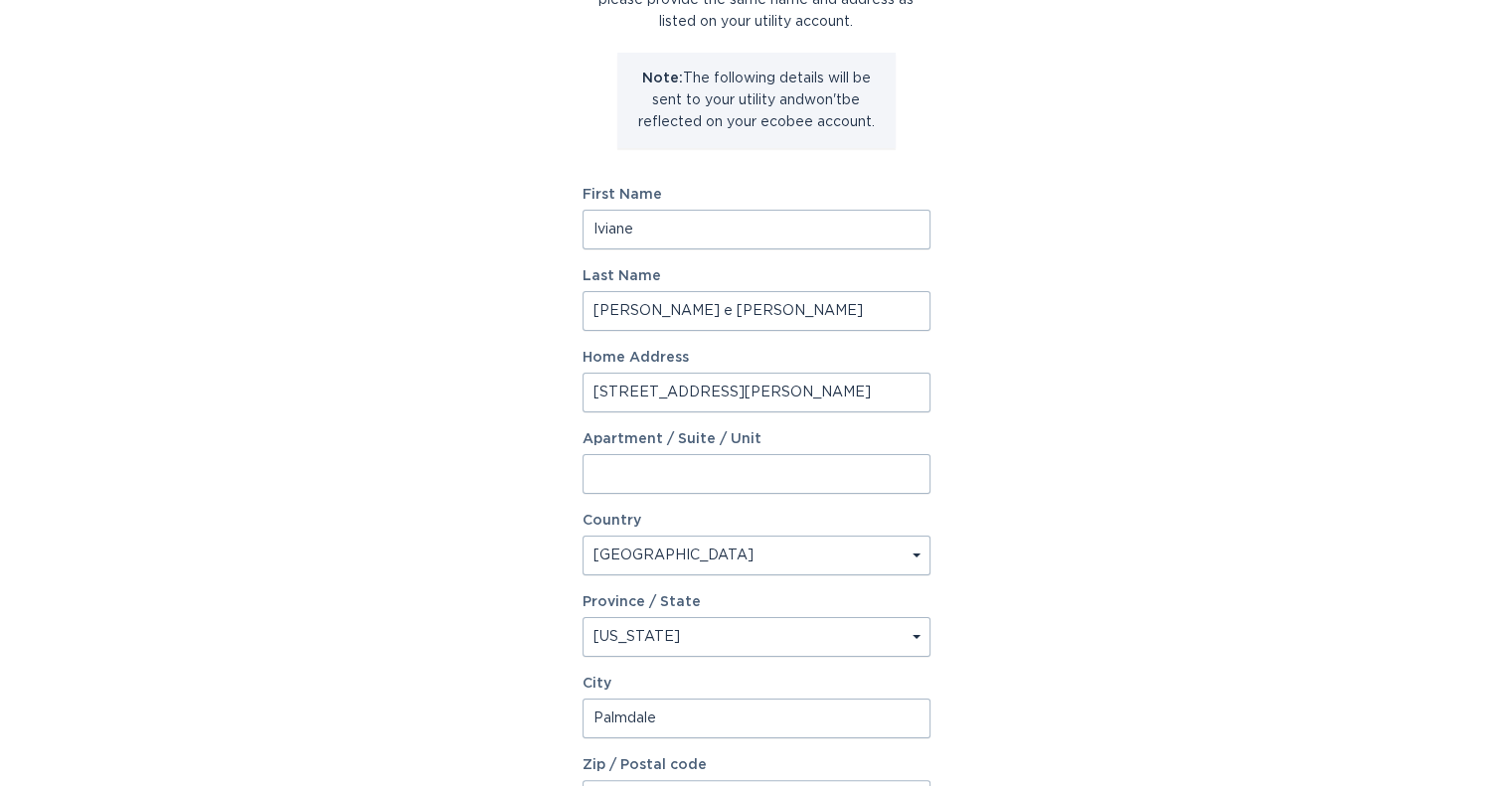 click on "[STREET_ADDRESS][PERSON_NAME]" at bounding box center (756, 393) 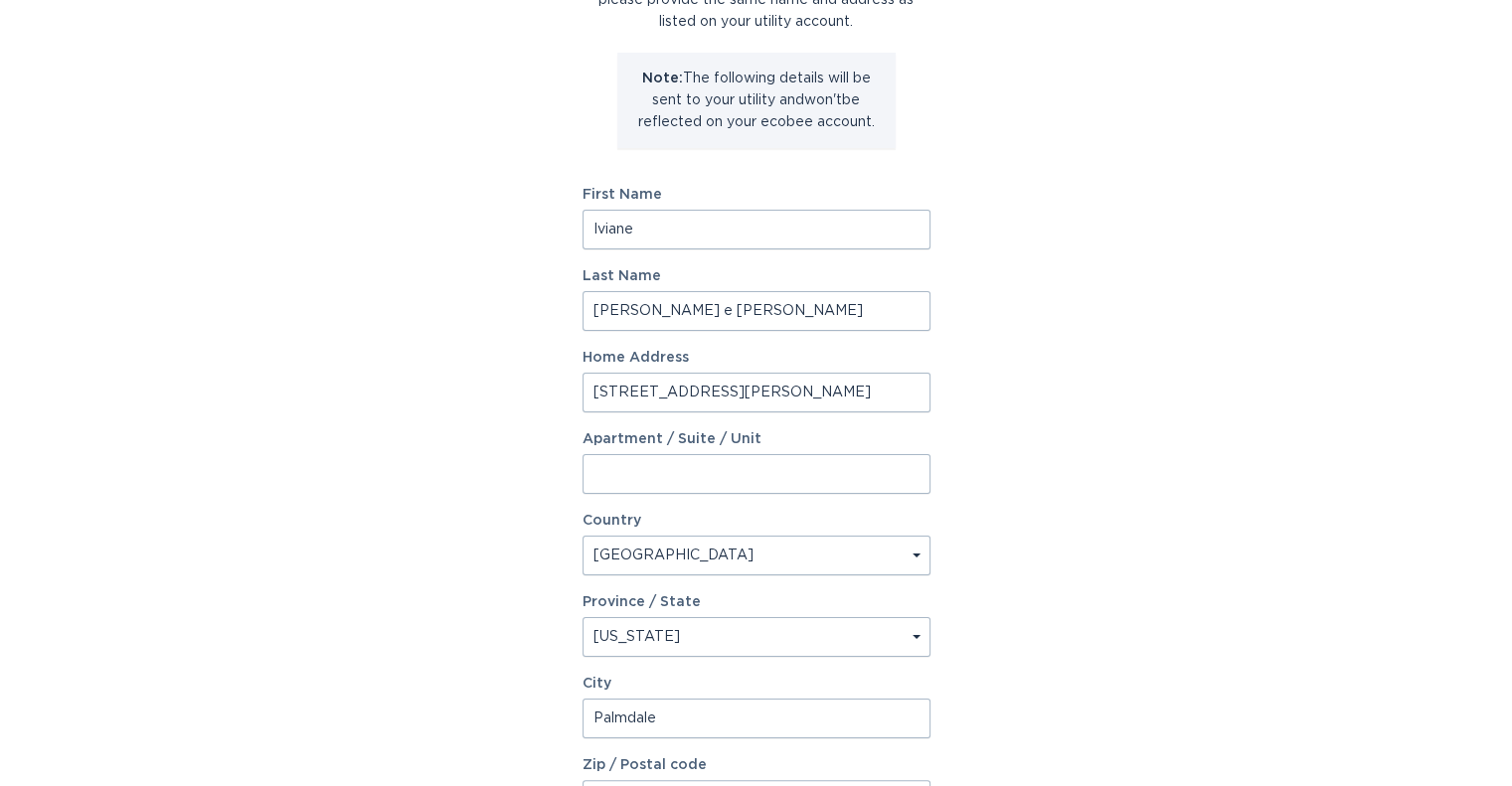 type on "[STREET_ADDRESS]" 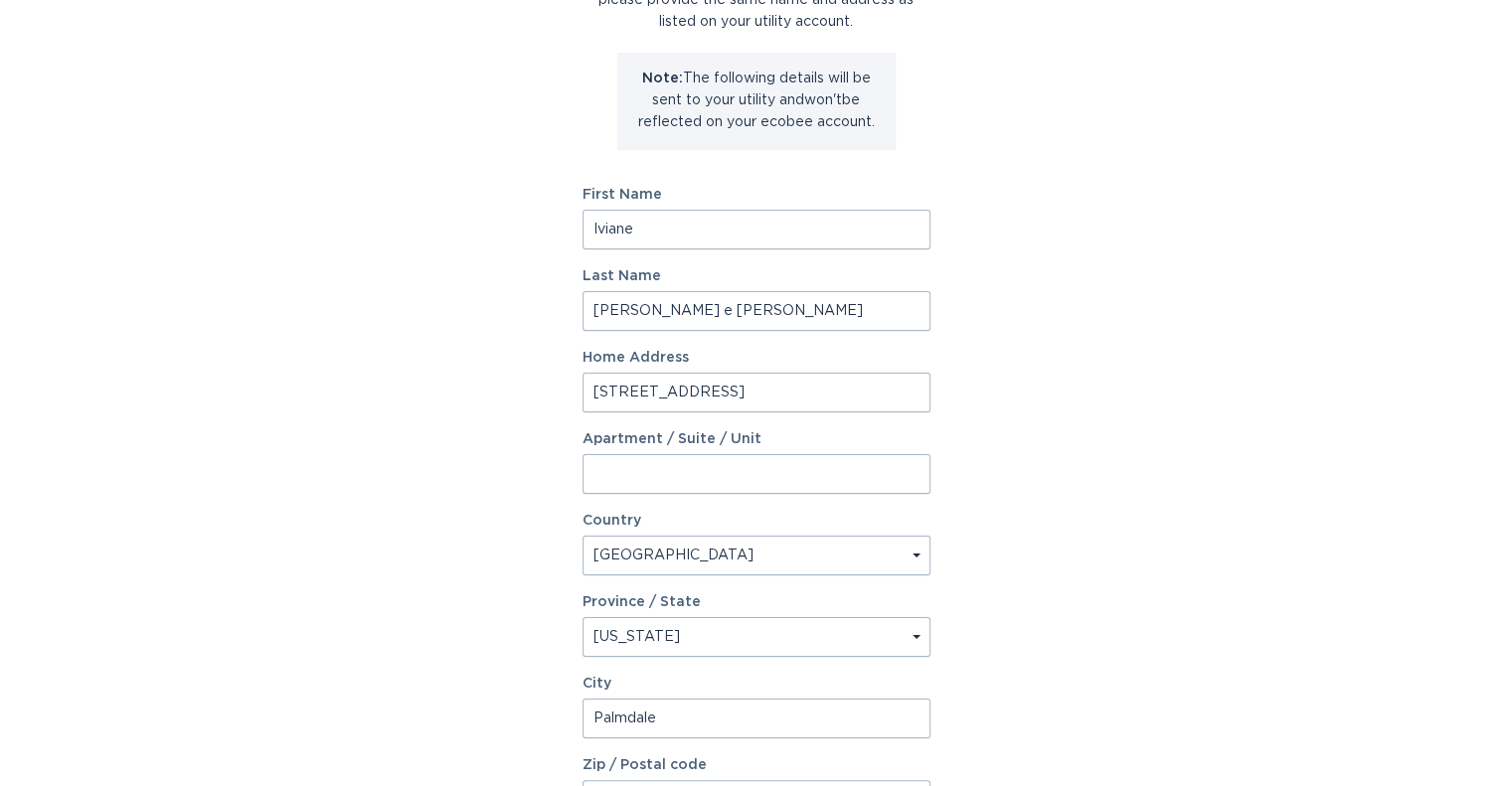 scroll, scrollTop: 397, scrollLeft: 0, axis: vertical 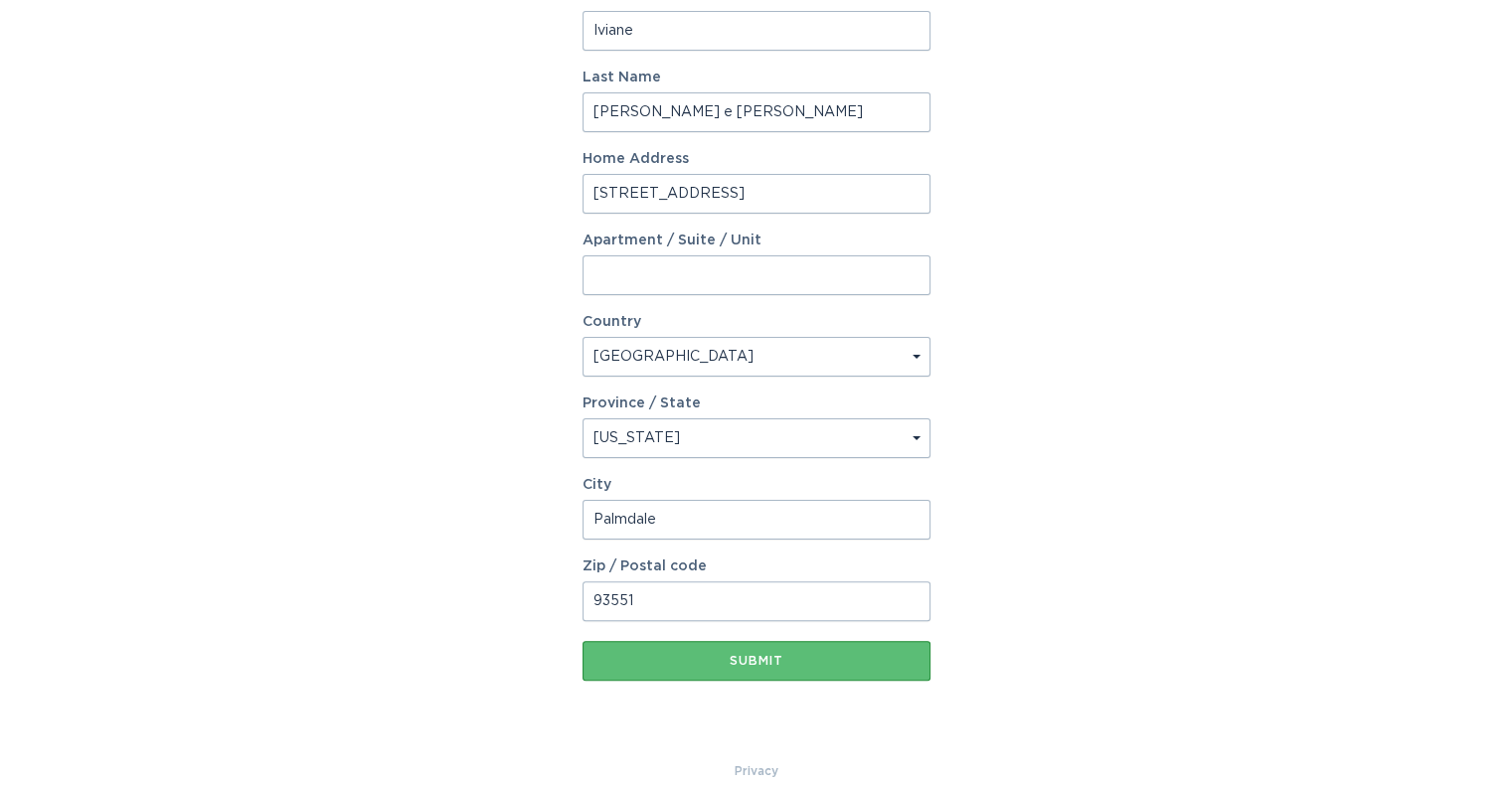 click on "Palmdale" at bounding box center (756, 520) 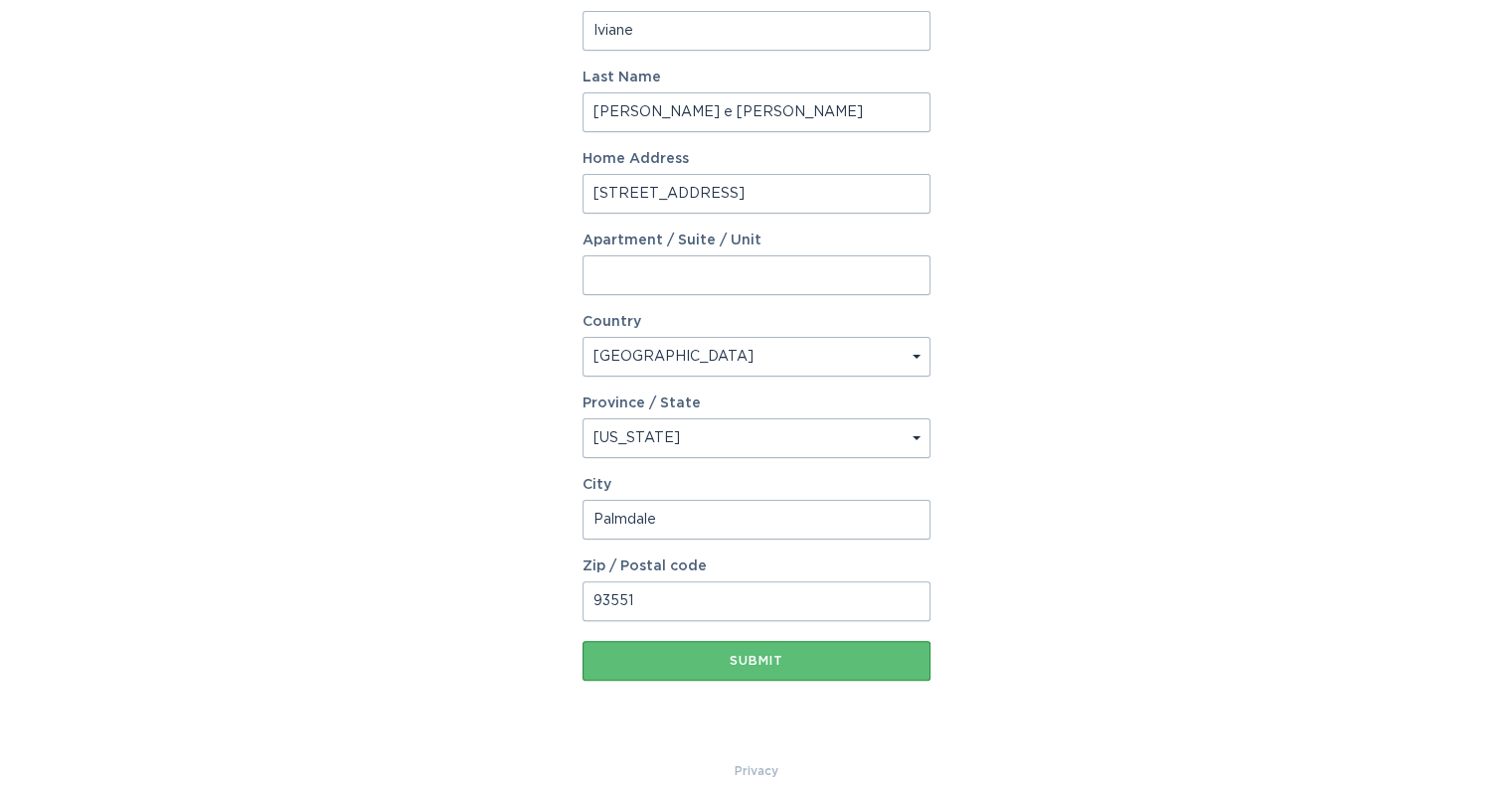 type on "LANCASTER" 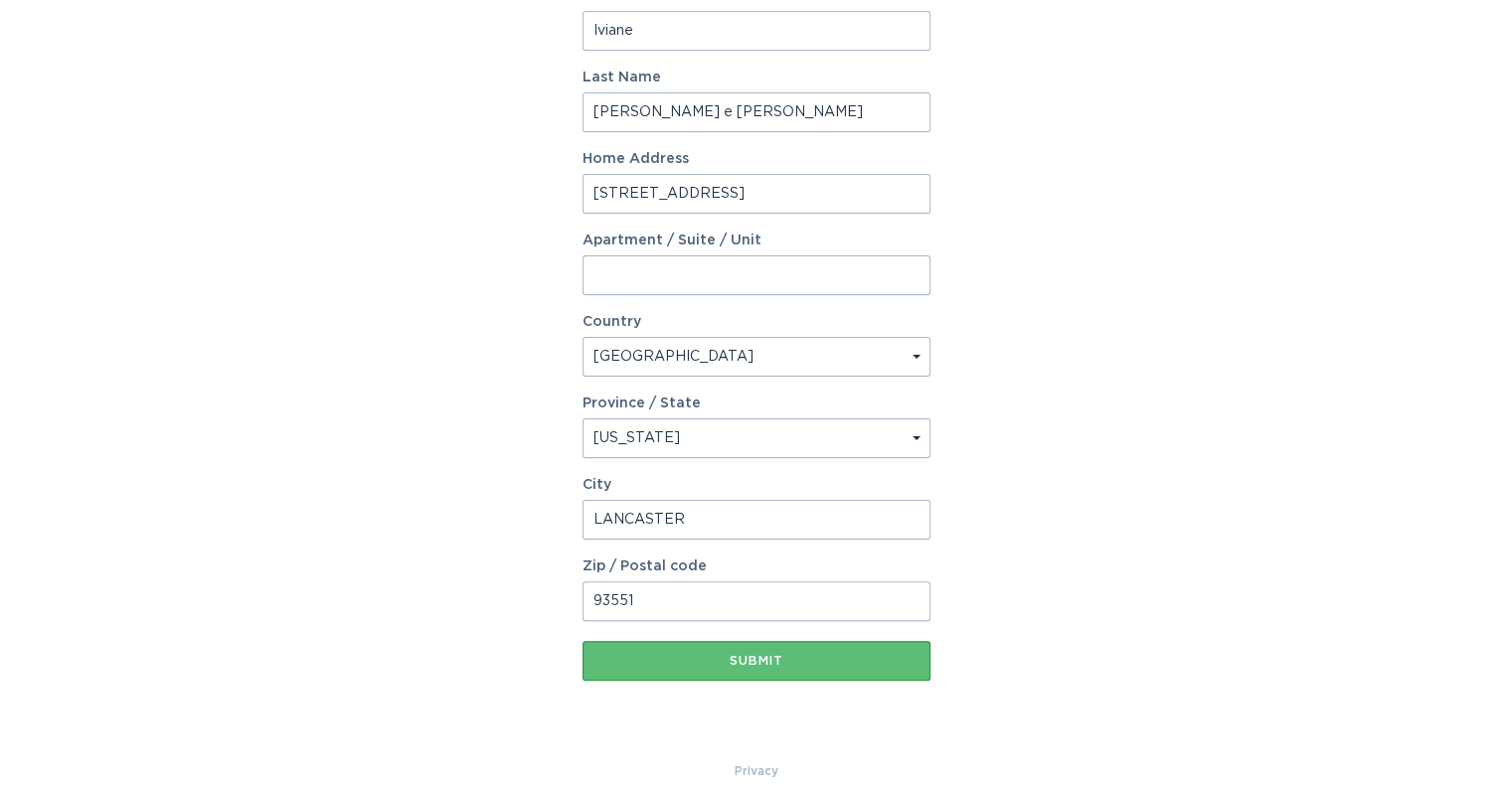 click on "93551" at bounding box center [756, 601] 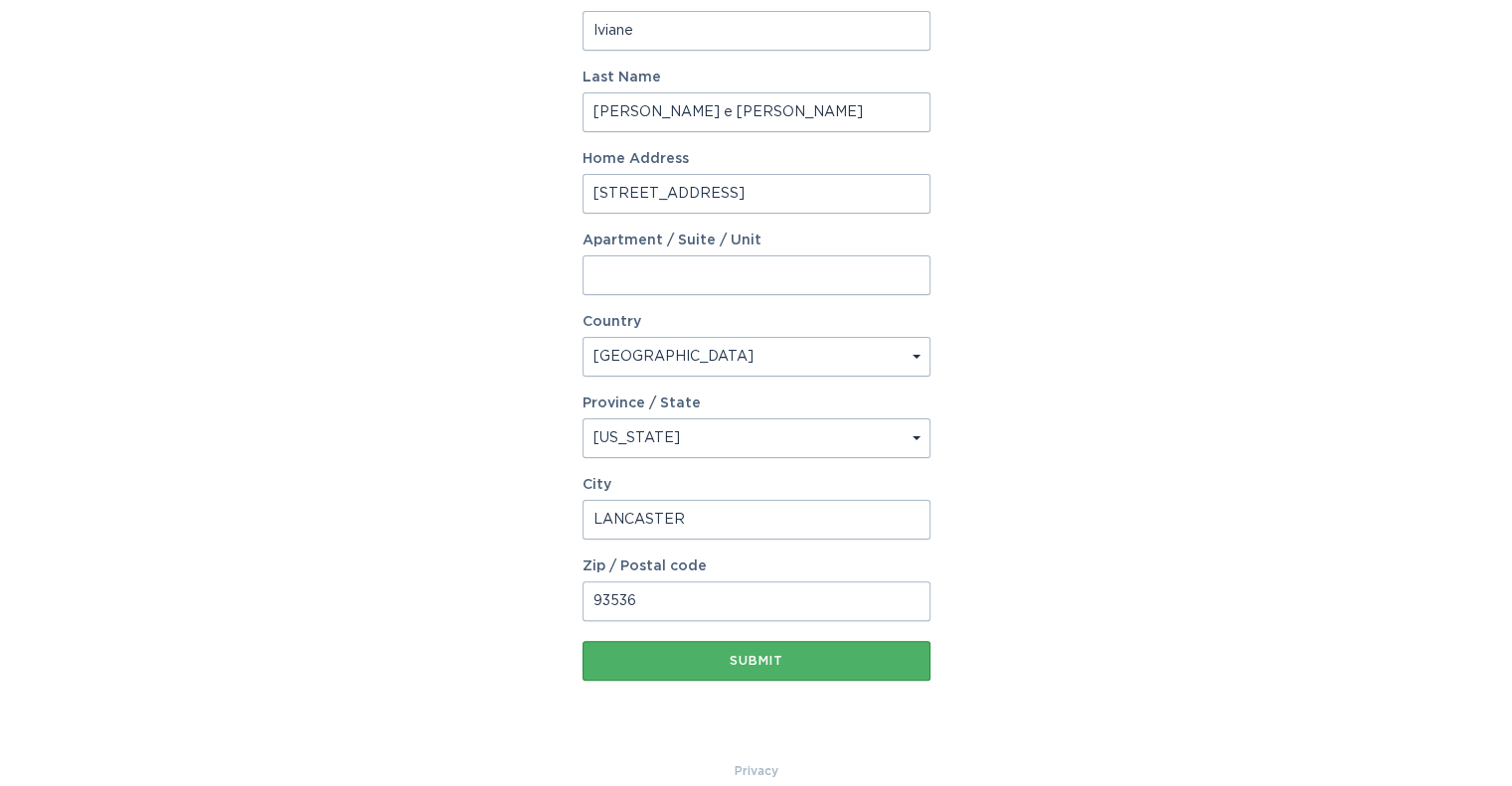 type on "93536" 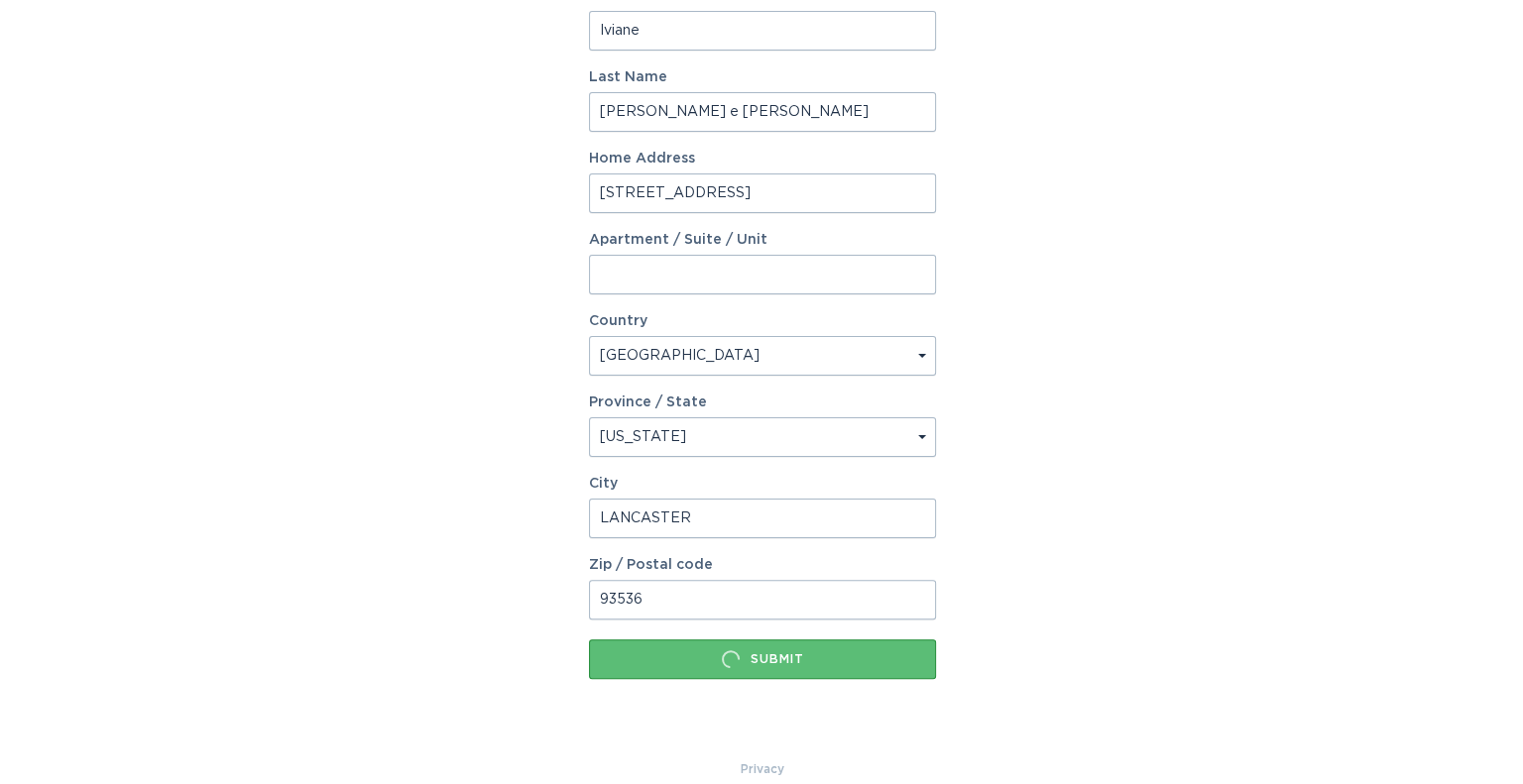 scroll, scrollTop: 0, scrollLeft: 0, axis: both 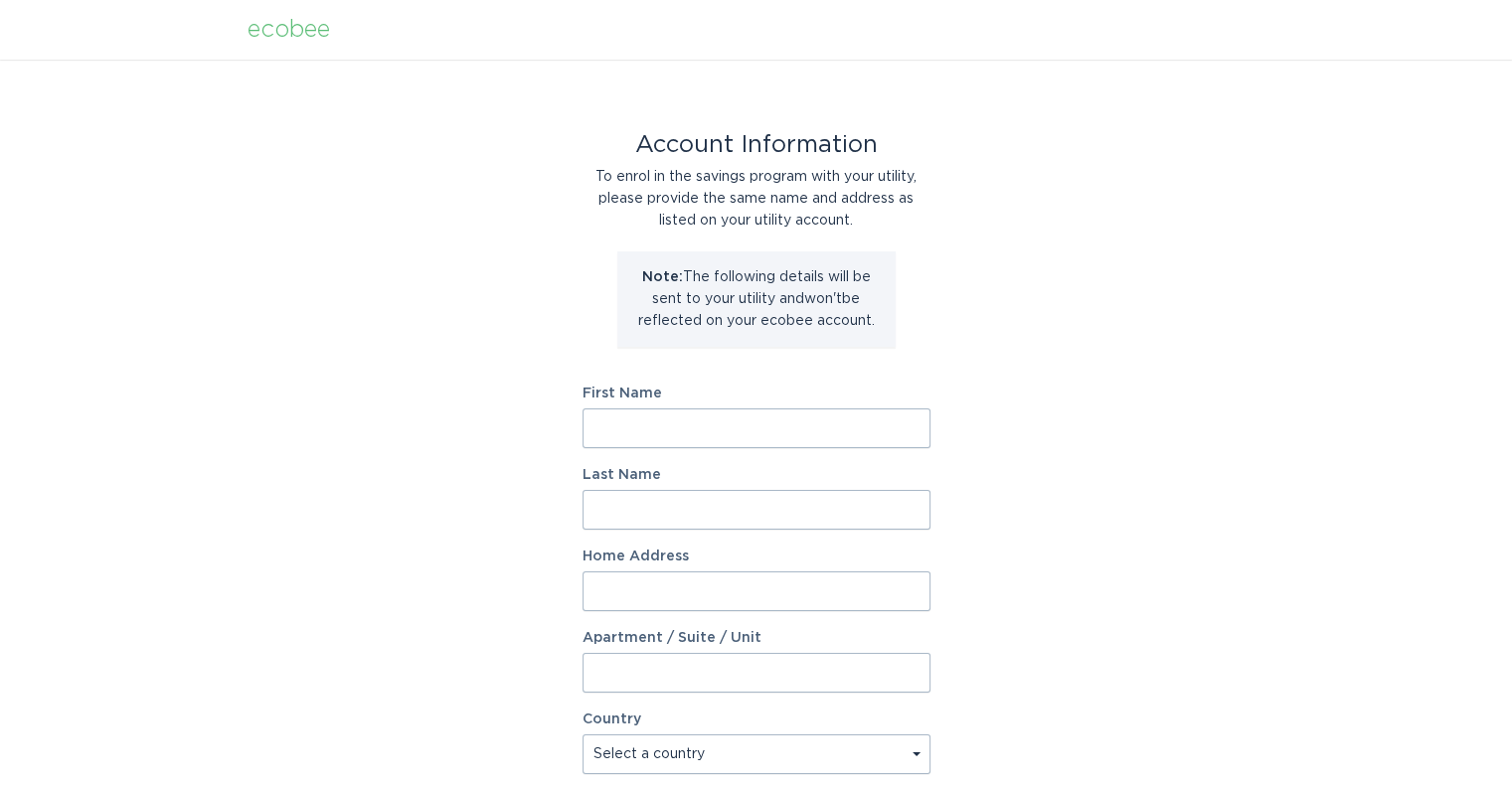 click on "First Name" at bounding box center [756, 428] 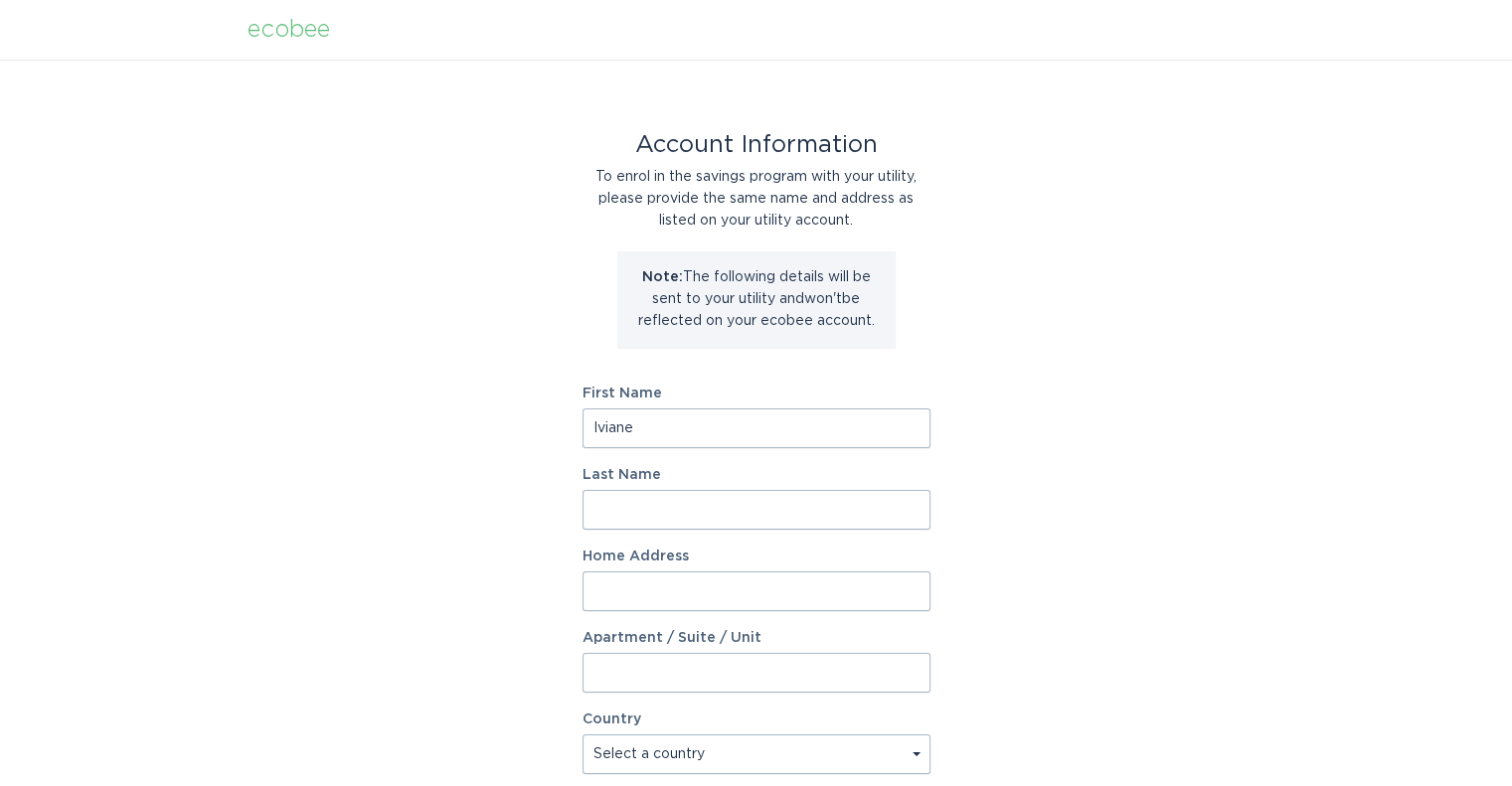 type on "5538 W Avenue k-13" 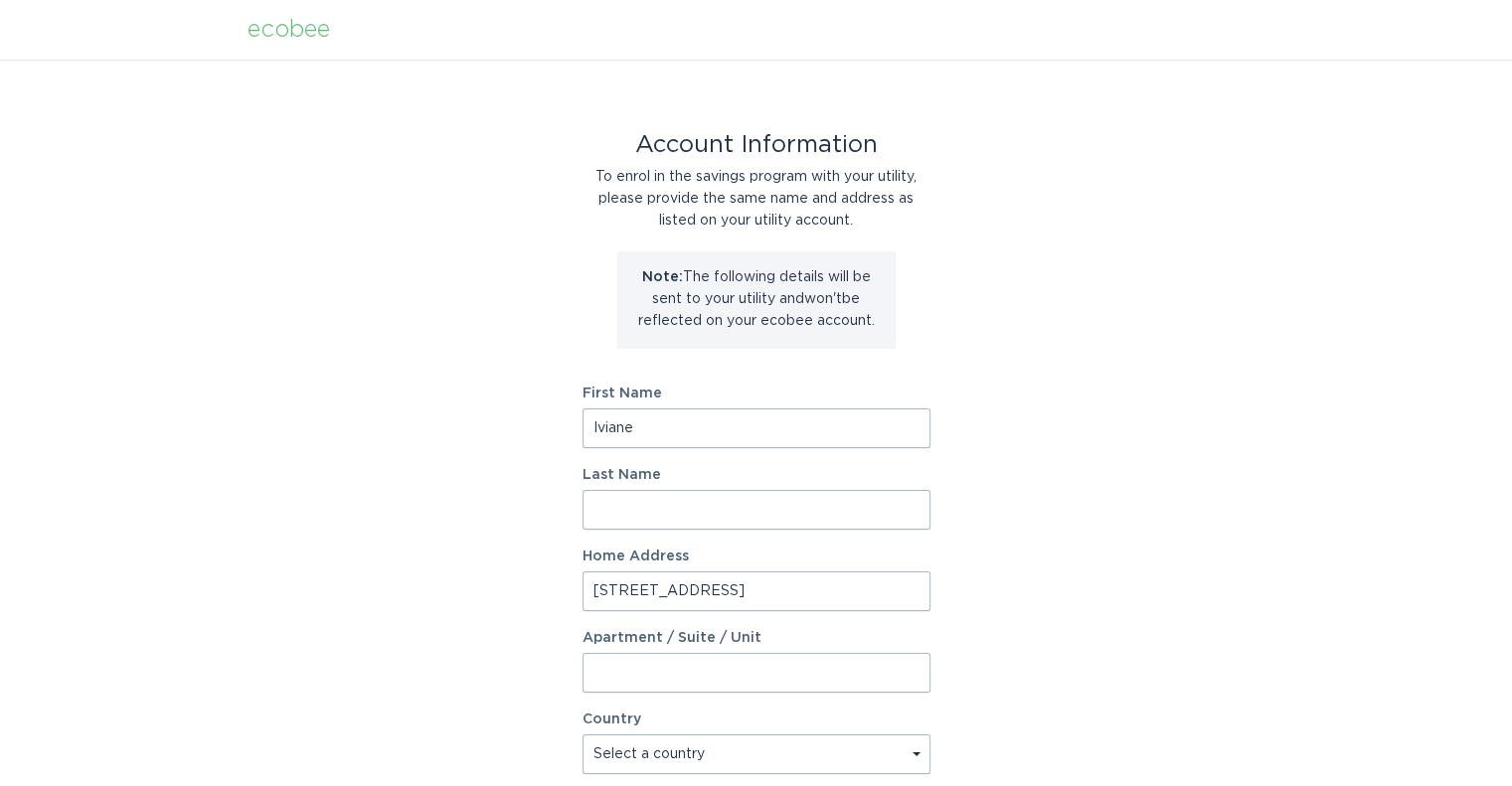 select on "US" 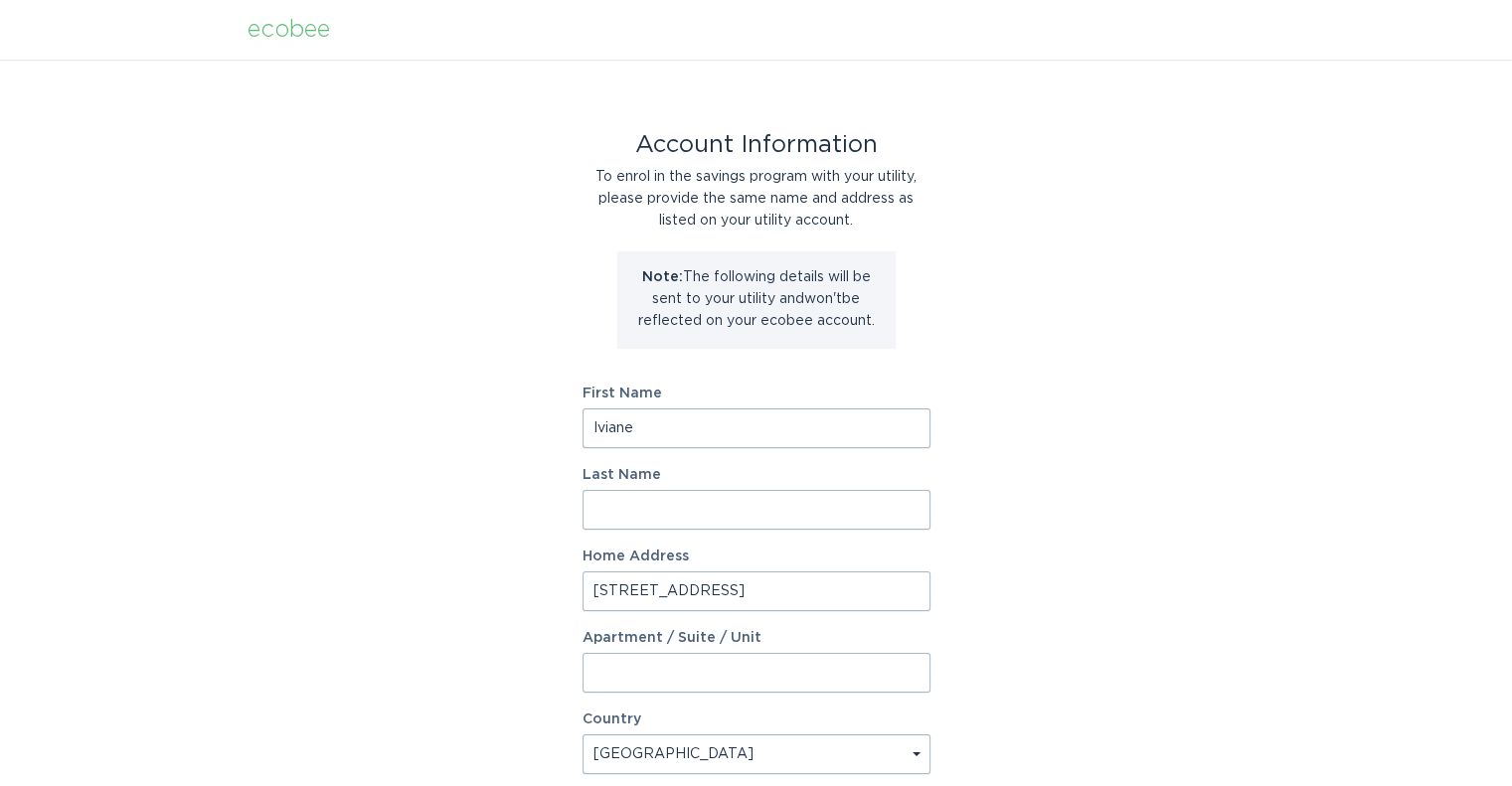type on "LANCASTER" 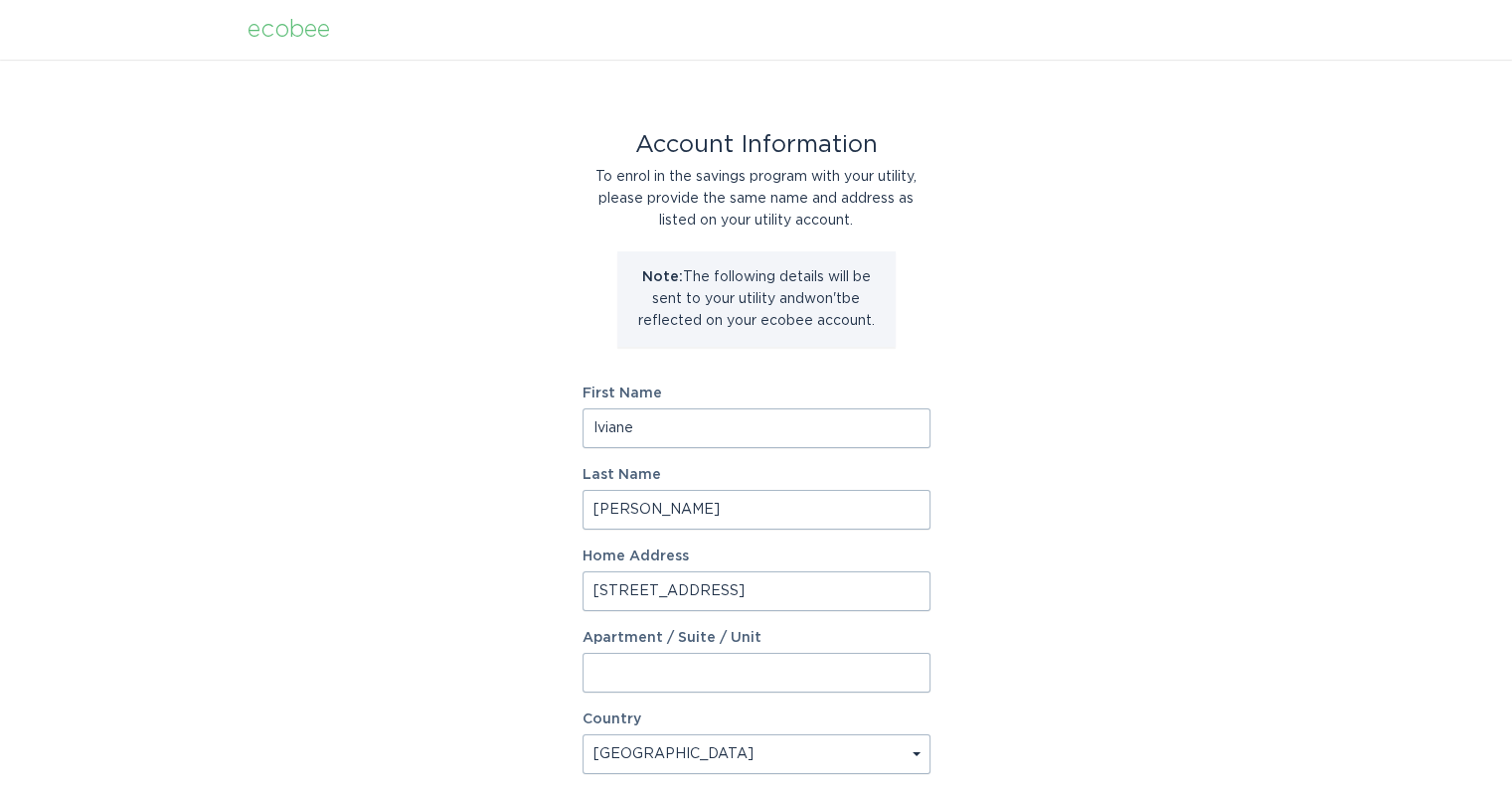type on "APTO 105" 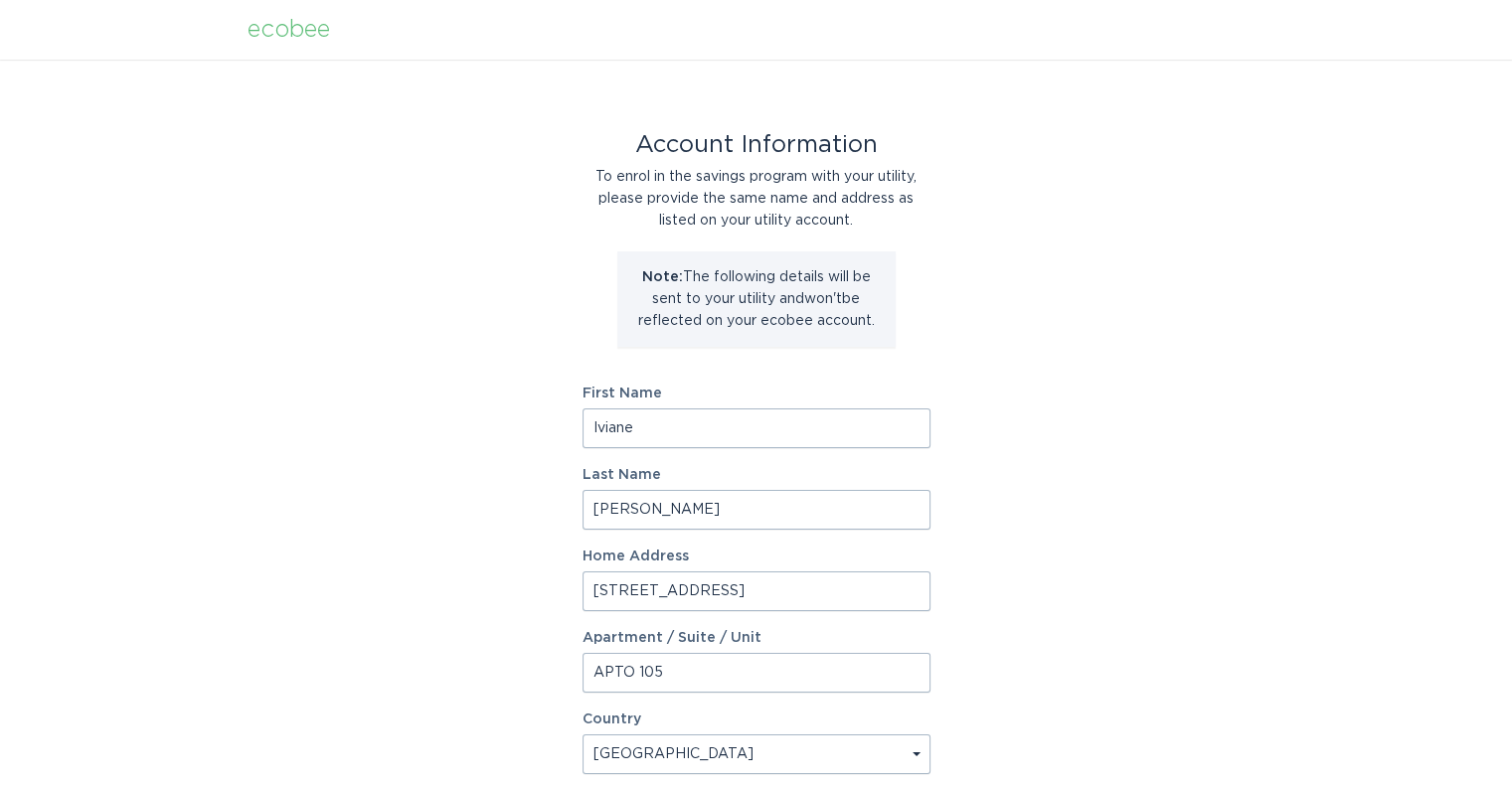 scroll, scrollTop: 99, scrollLeft: 0, axis: vertical 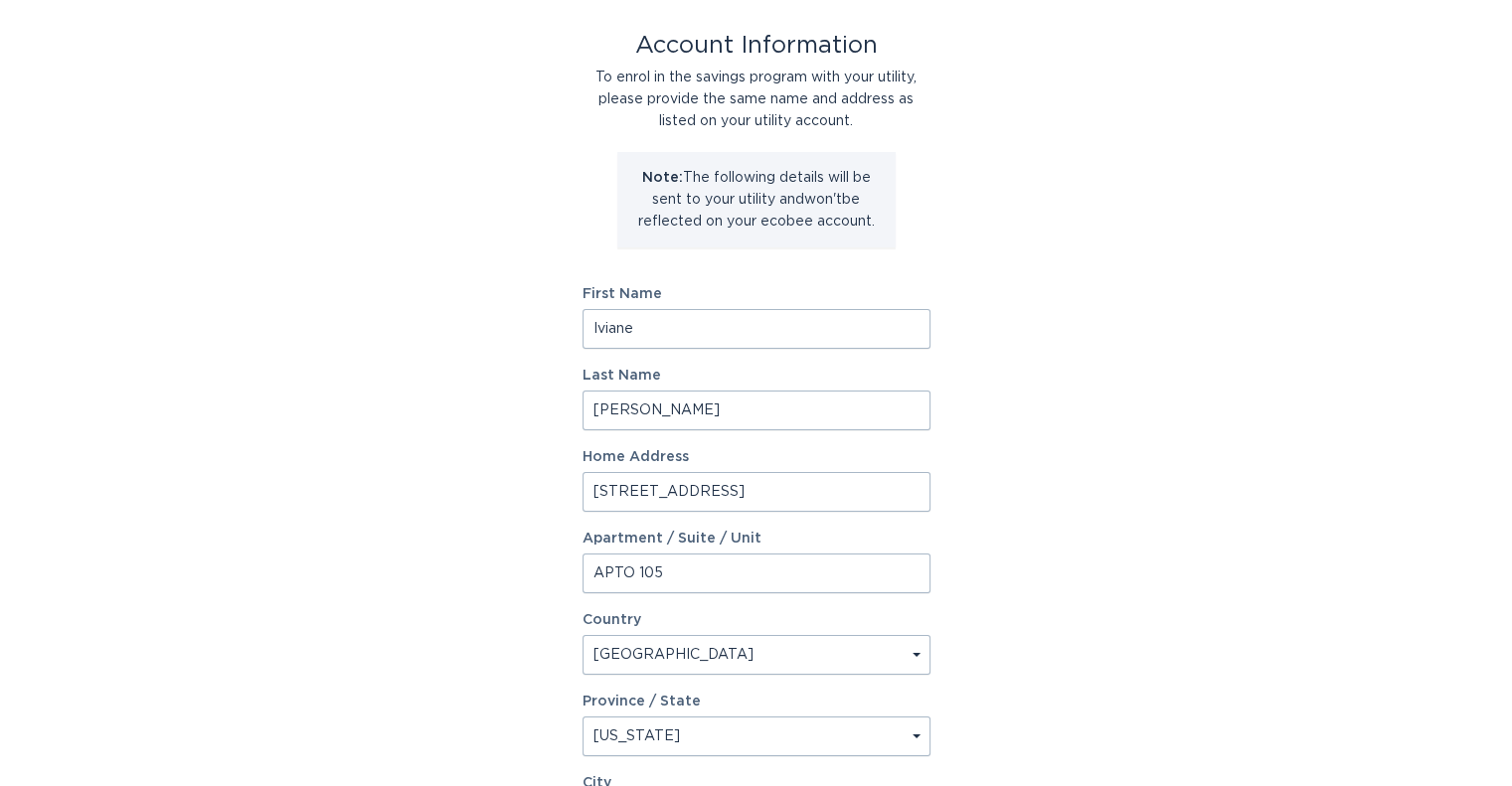 drag, startPoint x: 691, startPoint y: 572, endPoint x: 521, endPoint y: 568, distance: 170.04705 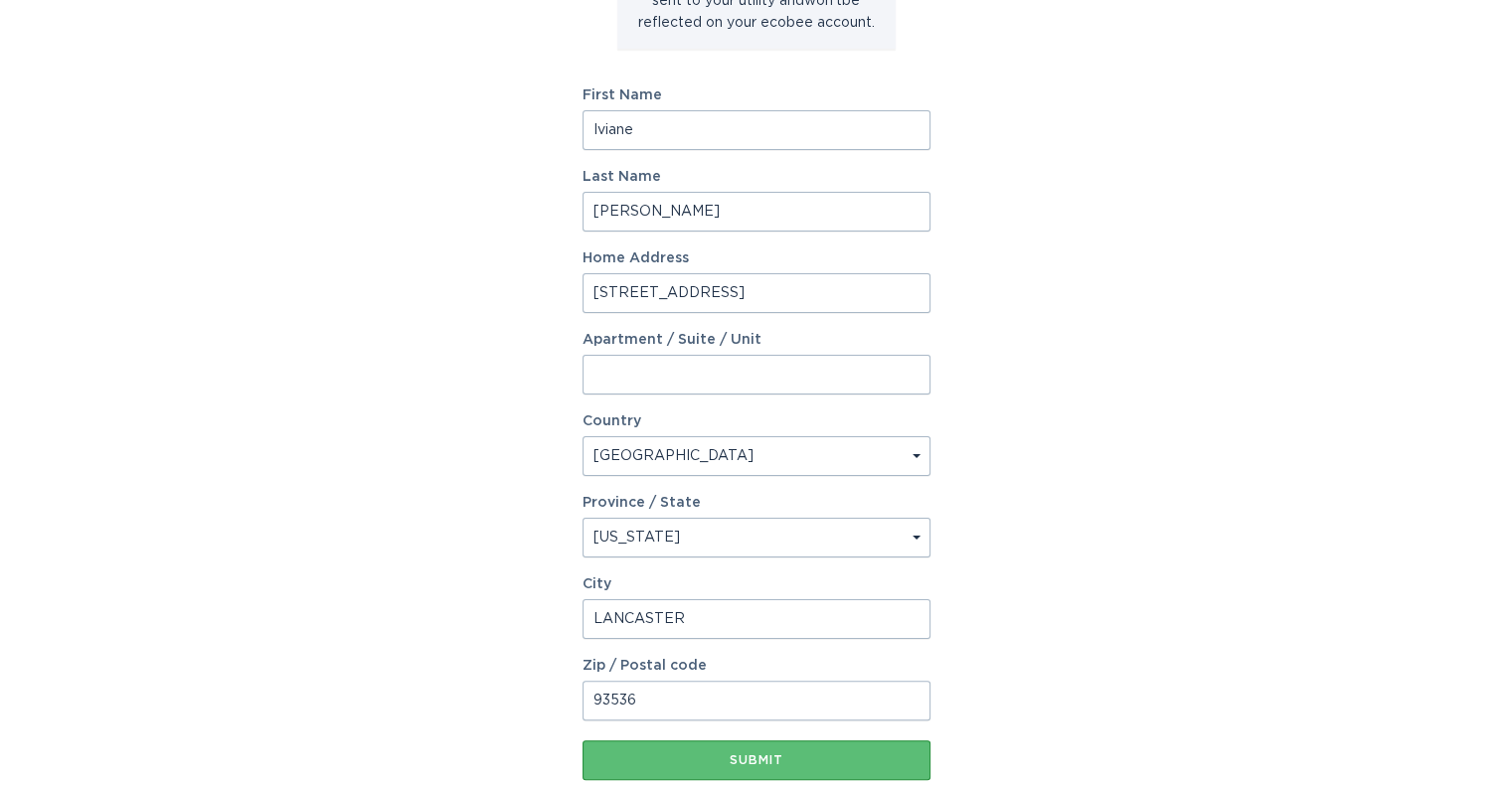 scroll, scrollTop: 422, scrollLeft: 0, axis: vertical 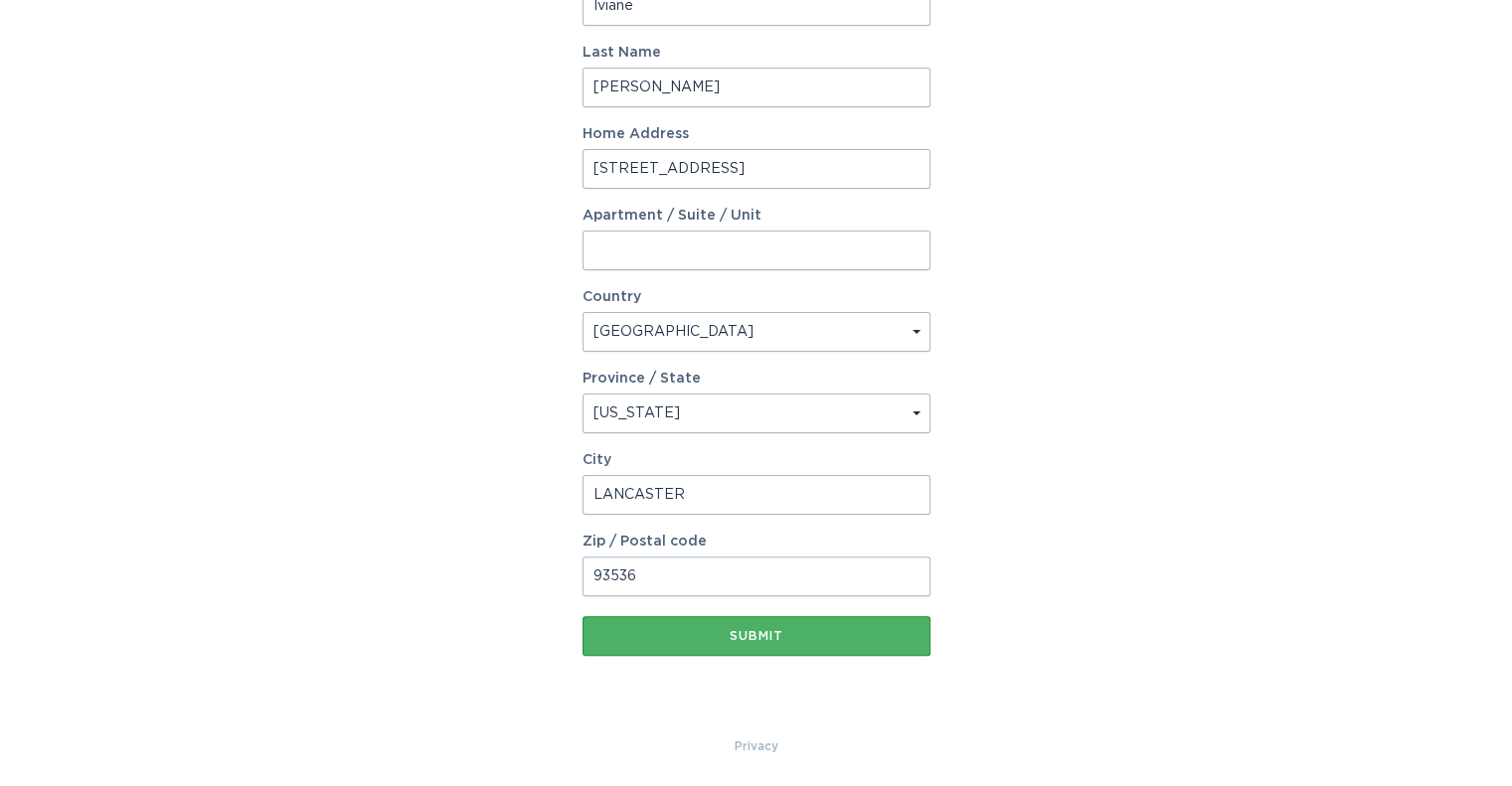 type 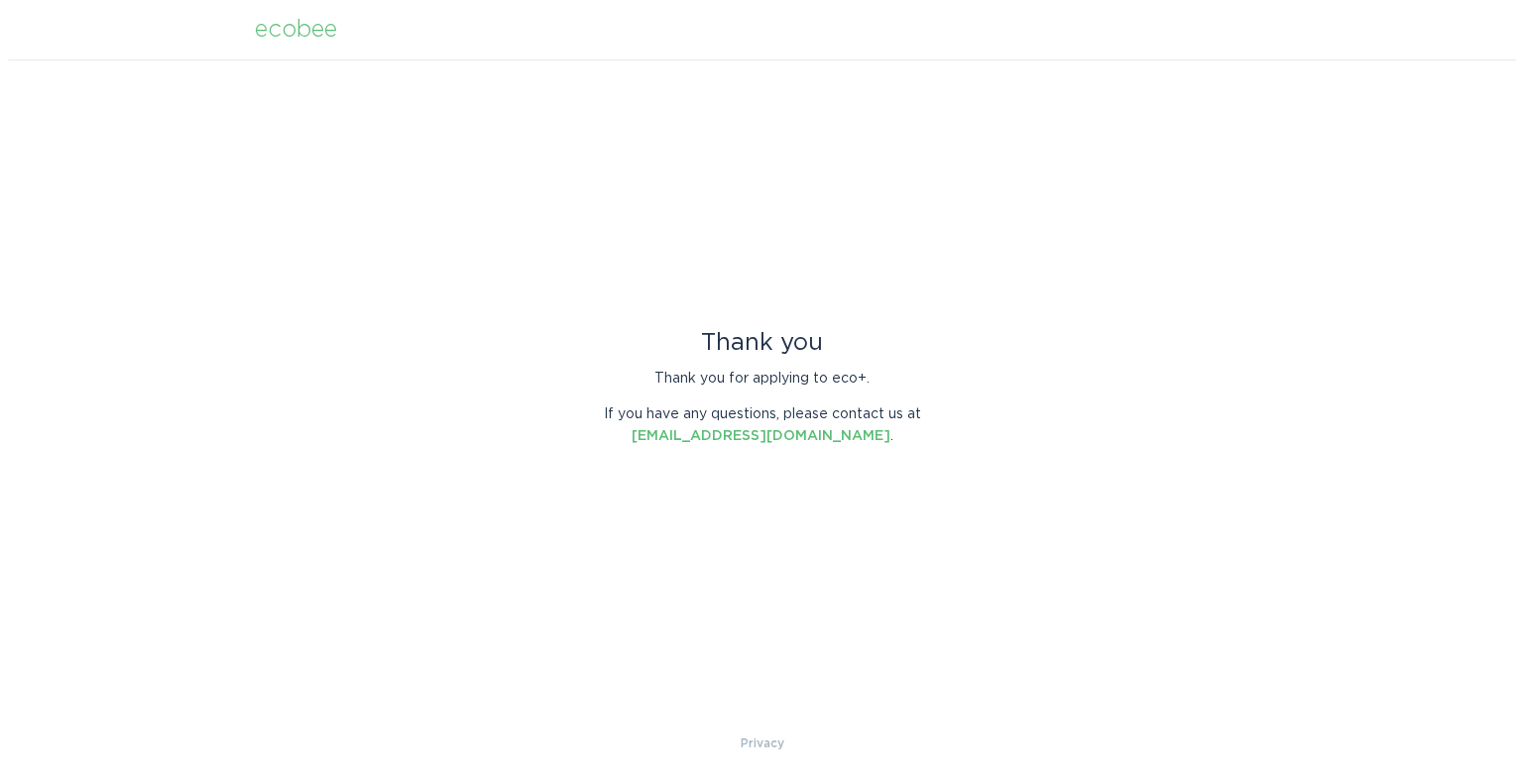 scroll, scrollTop: 0, scrollLeft: 0, axis: both 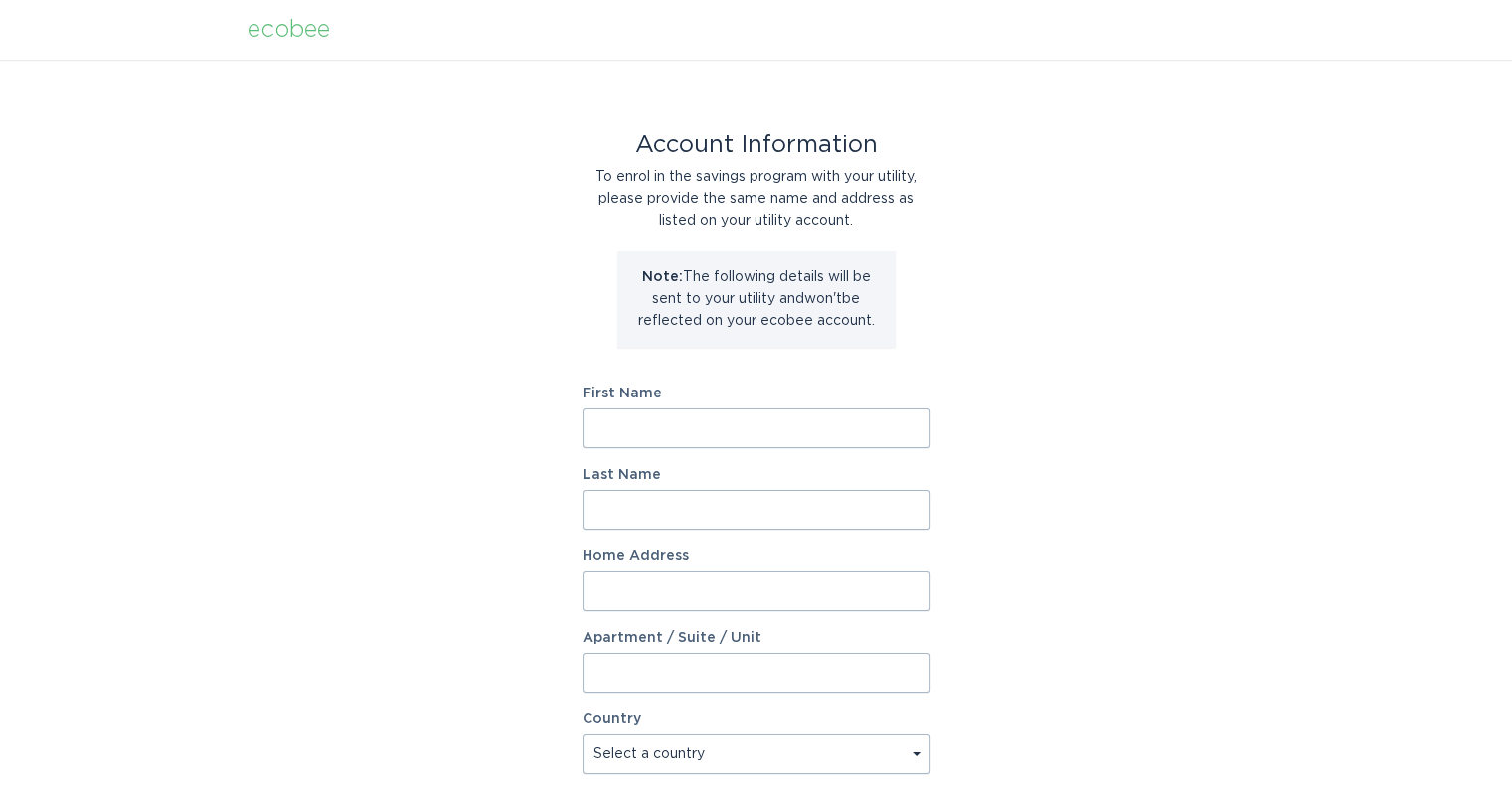 click on "First Name" at bounding box center (756, 428) 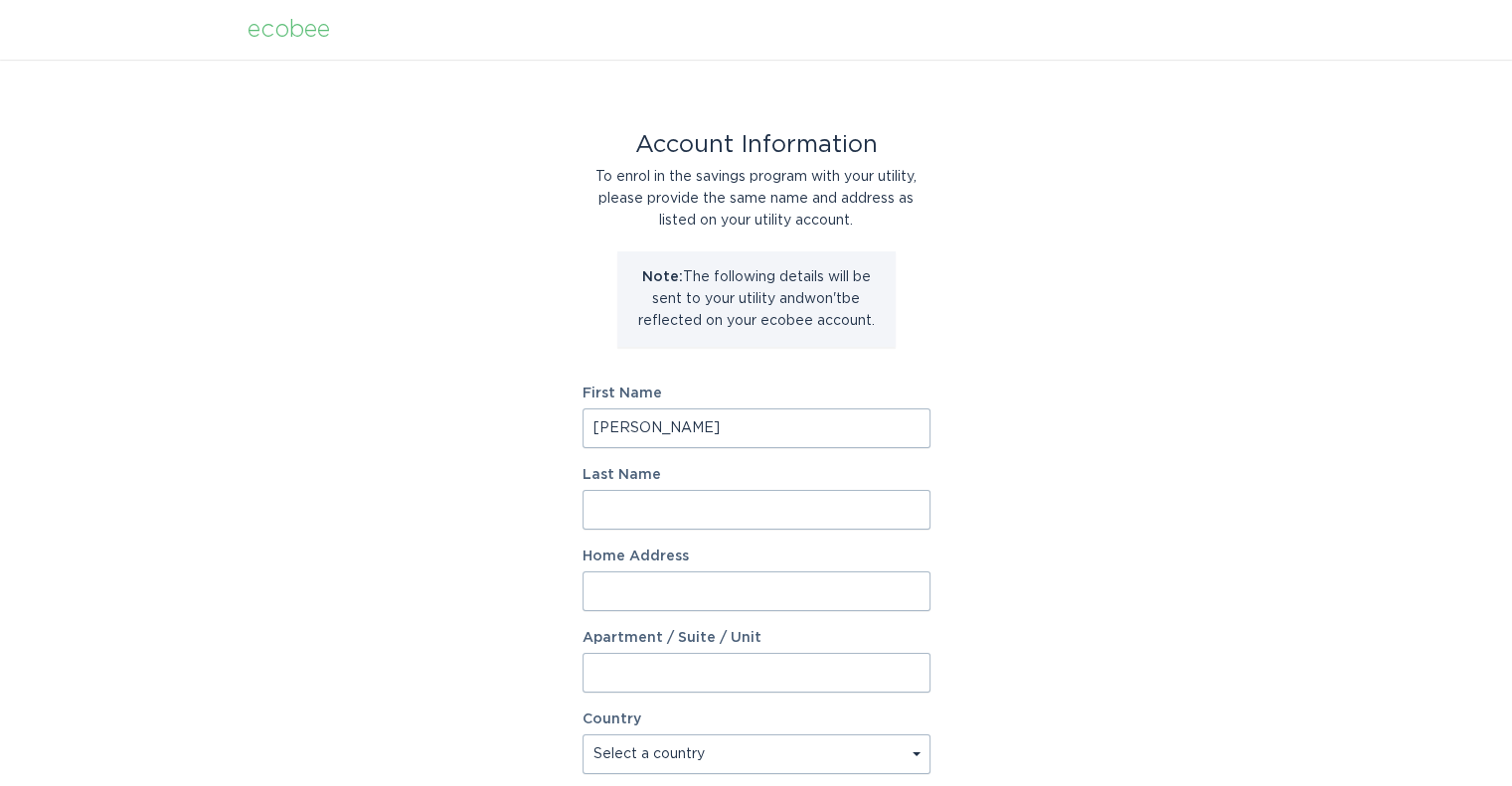 type on "Sarkis" 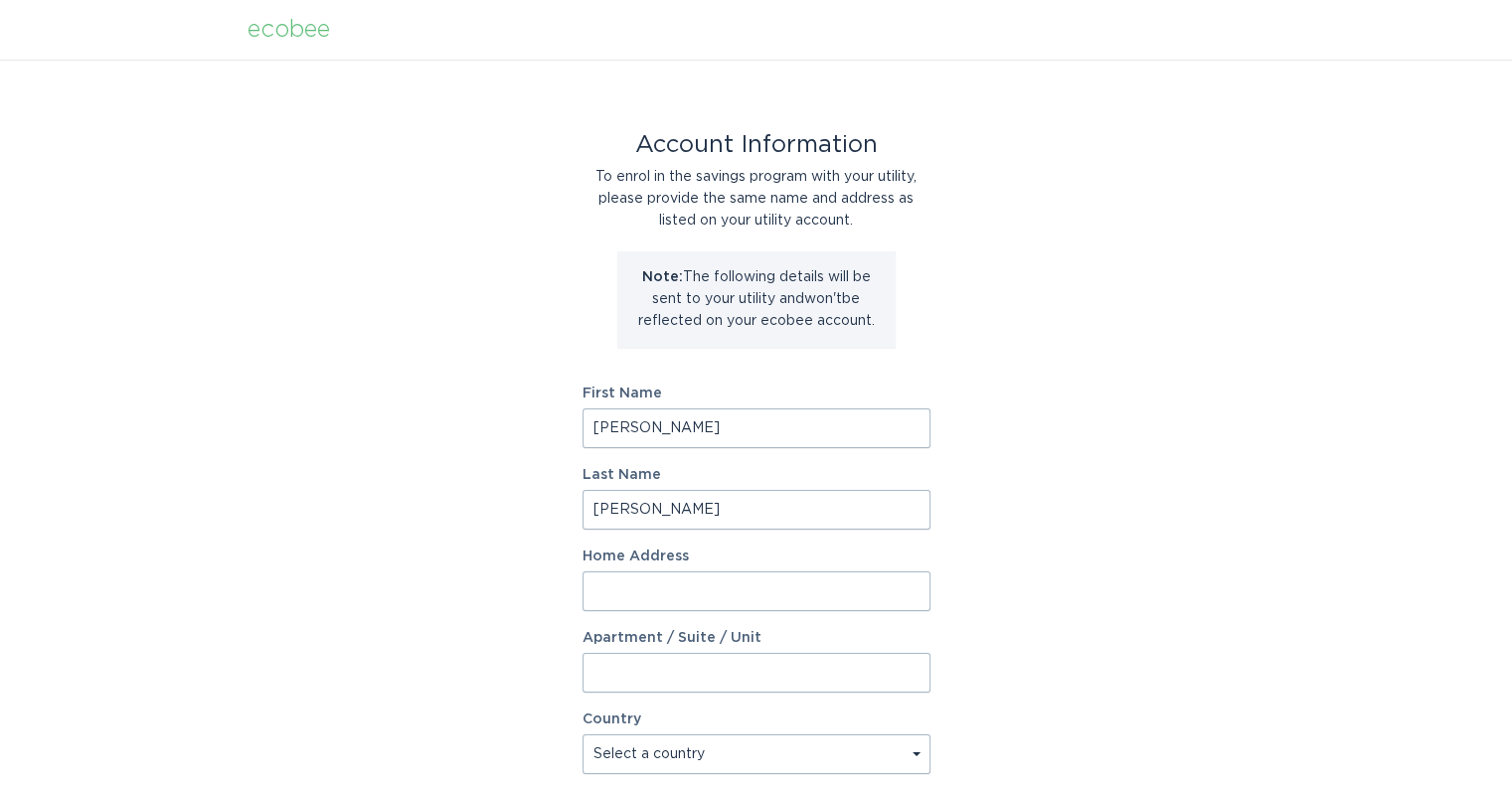 type on "39834 Gorham Lane" 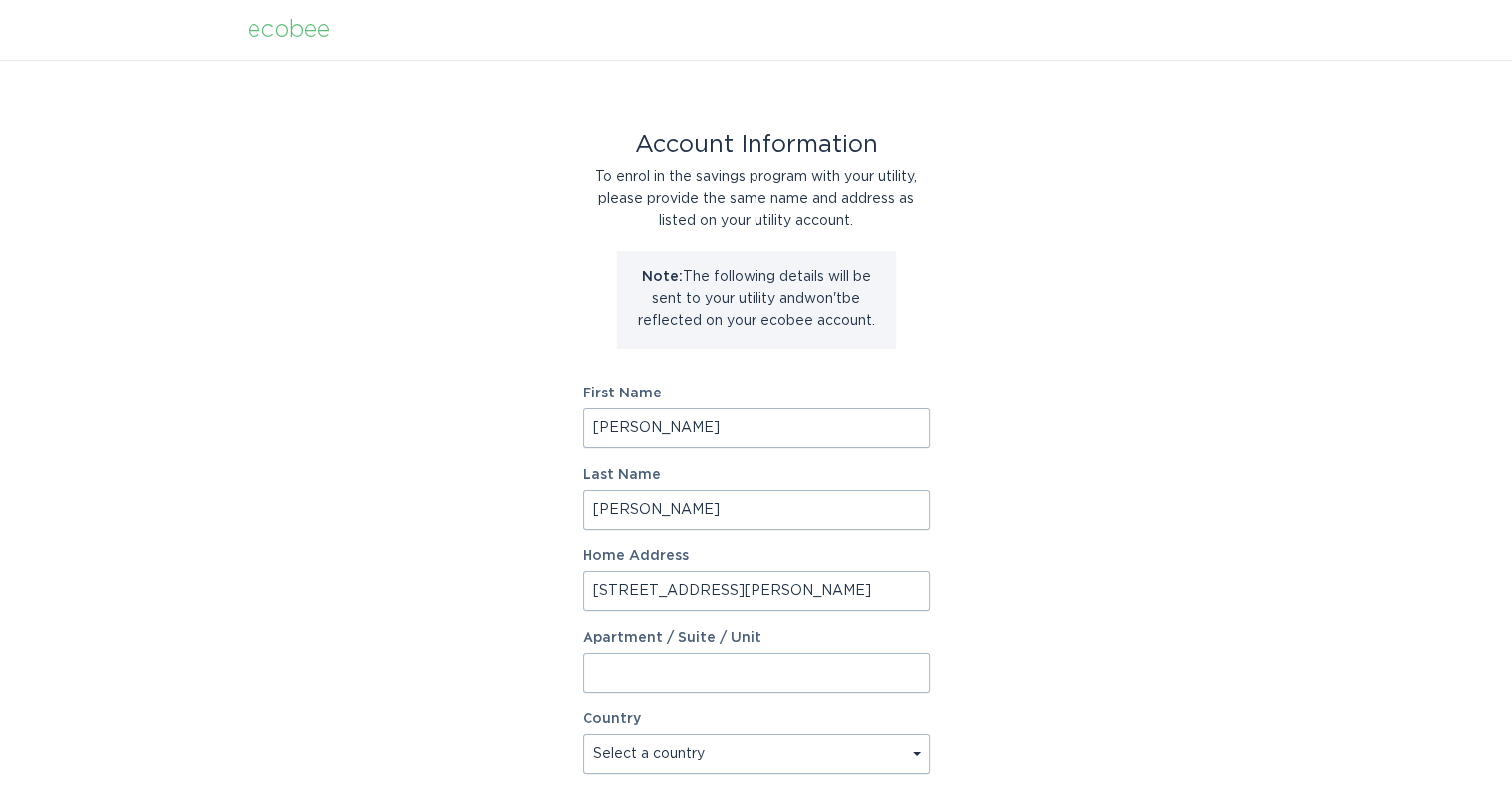 select on "US" 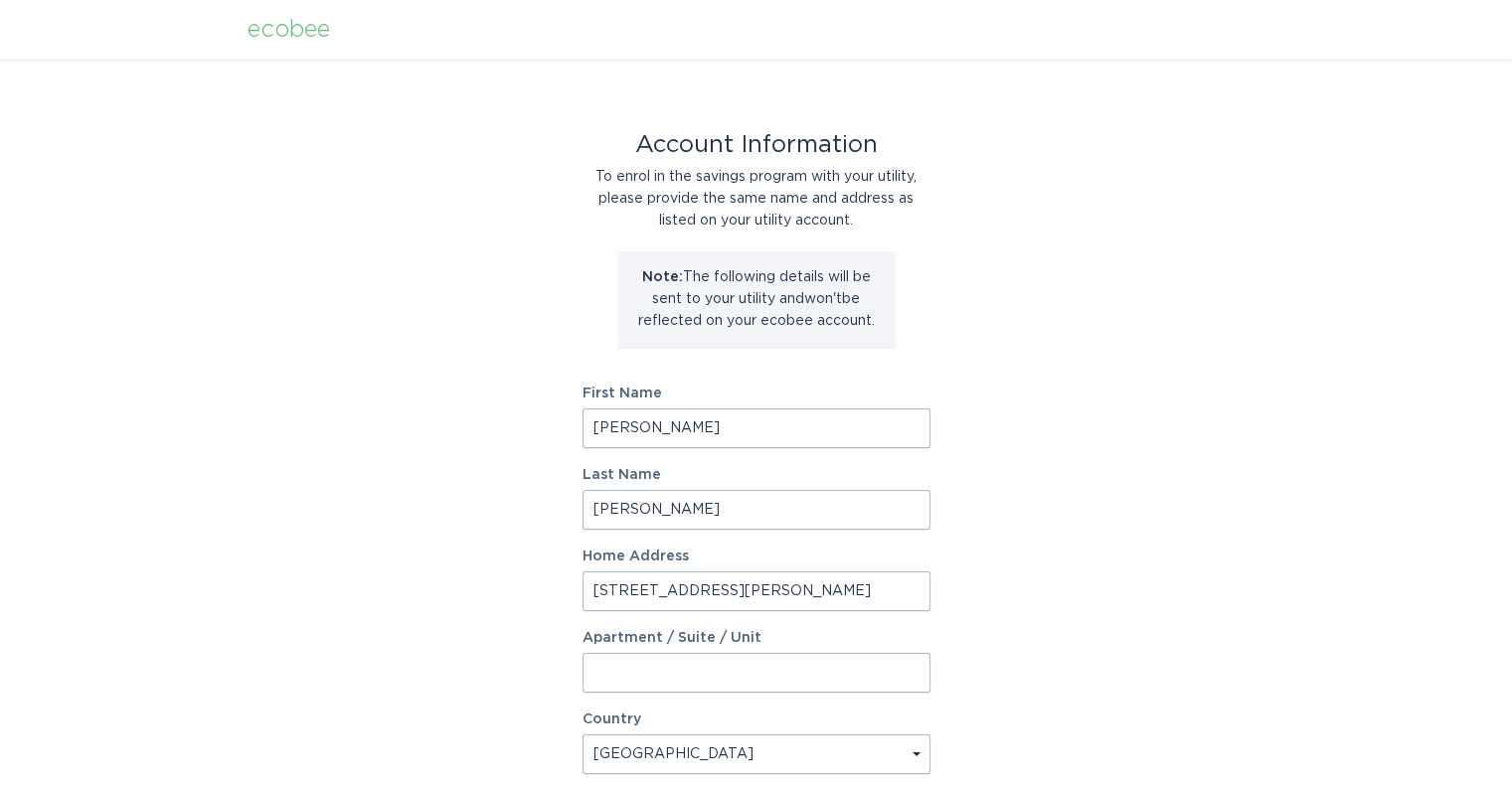 type on "Palmdale" 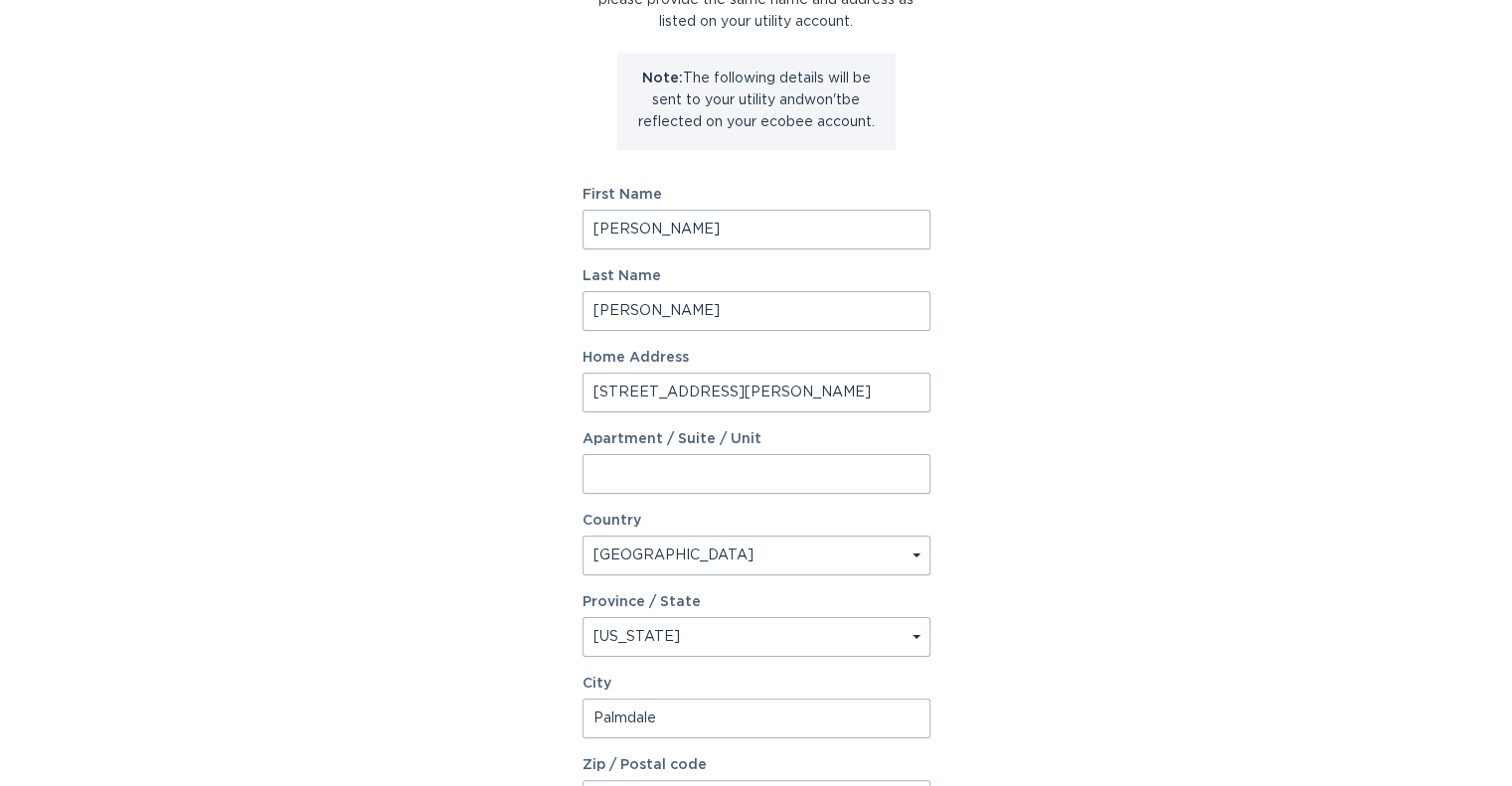 click on "39834 Gorham Lane" at bounding box center [756, 393] 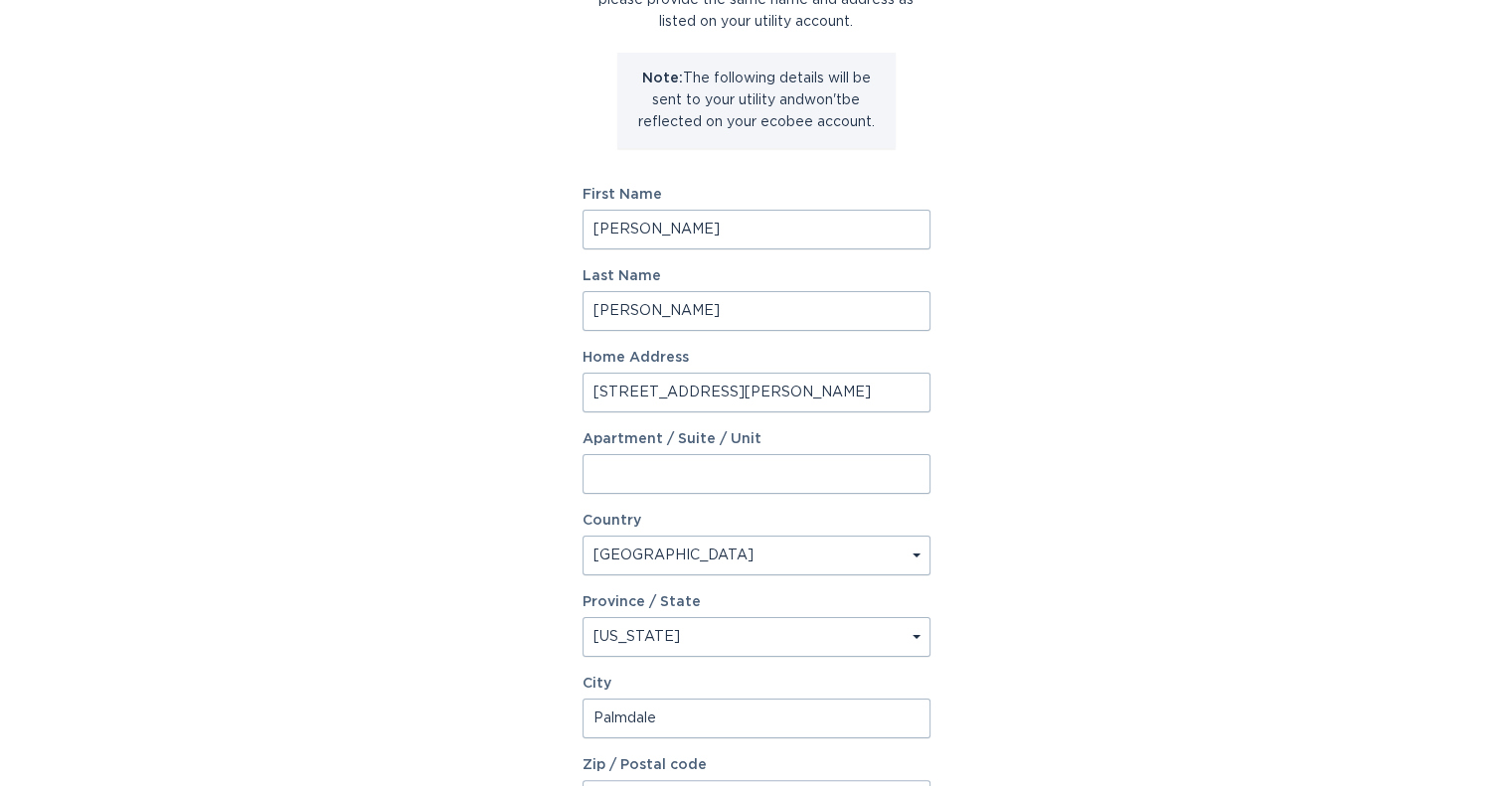 type on "[STREET_ADDRESS]" 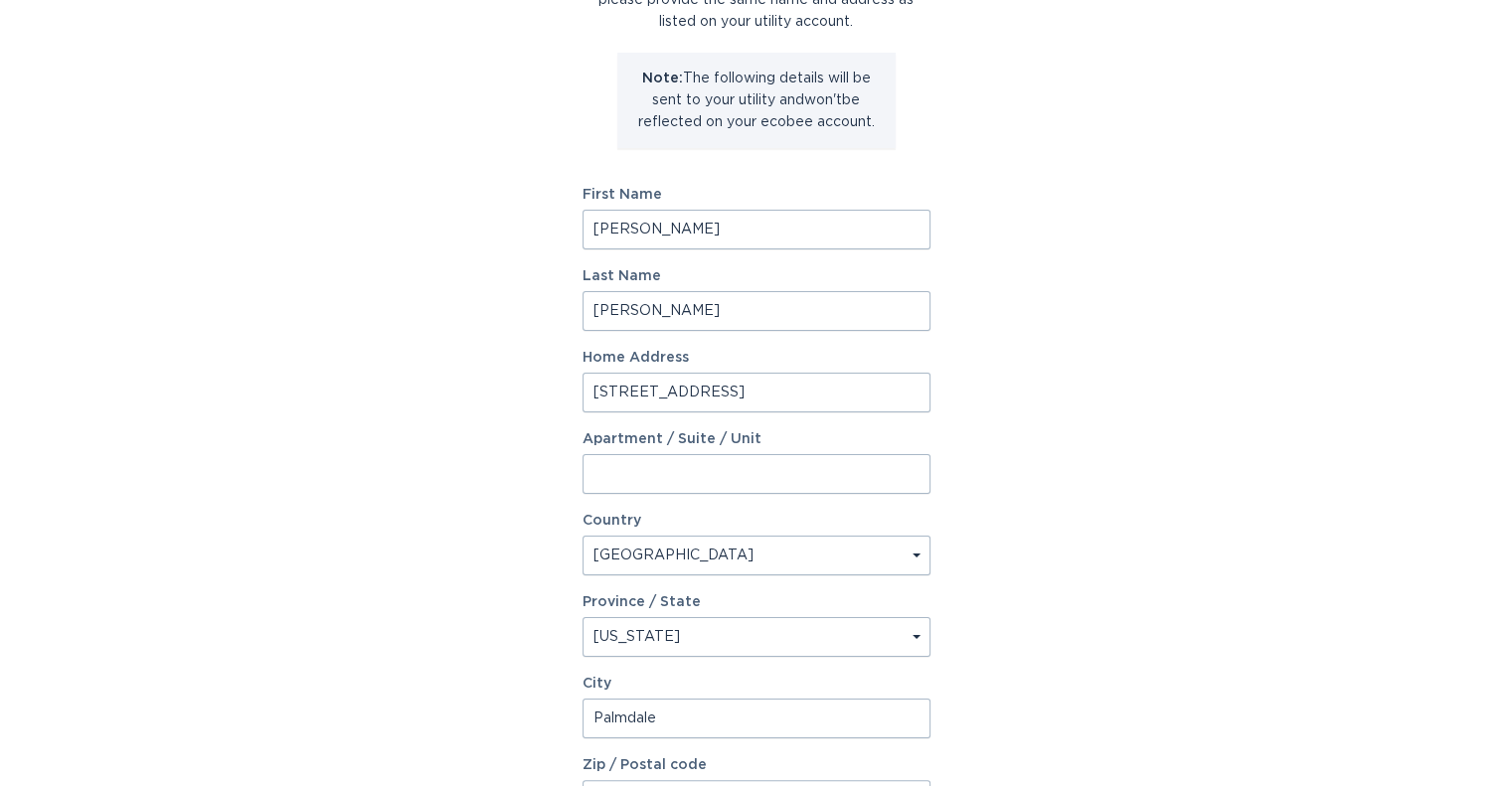 scroll, scrollTop: 397, scrollLeft: 0, axis: vertical 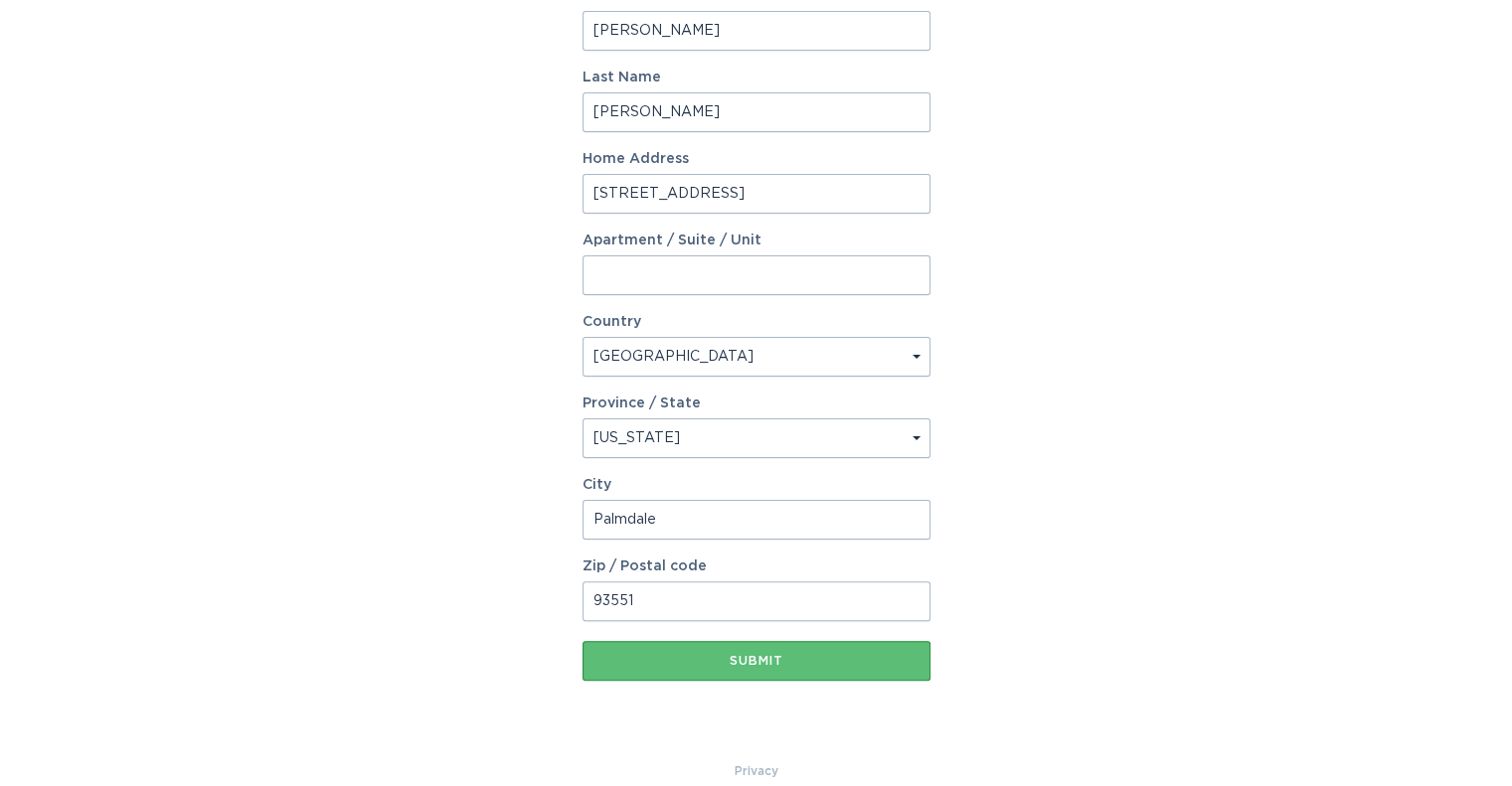 click on "Palmdale" at bounding box center (756, 520) 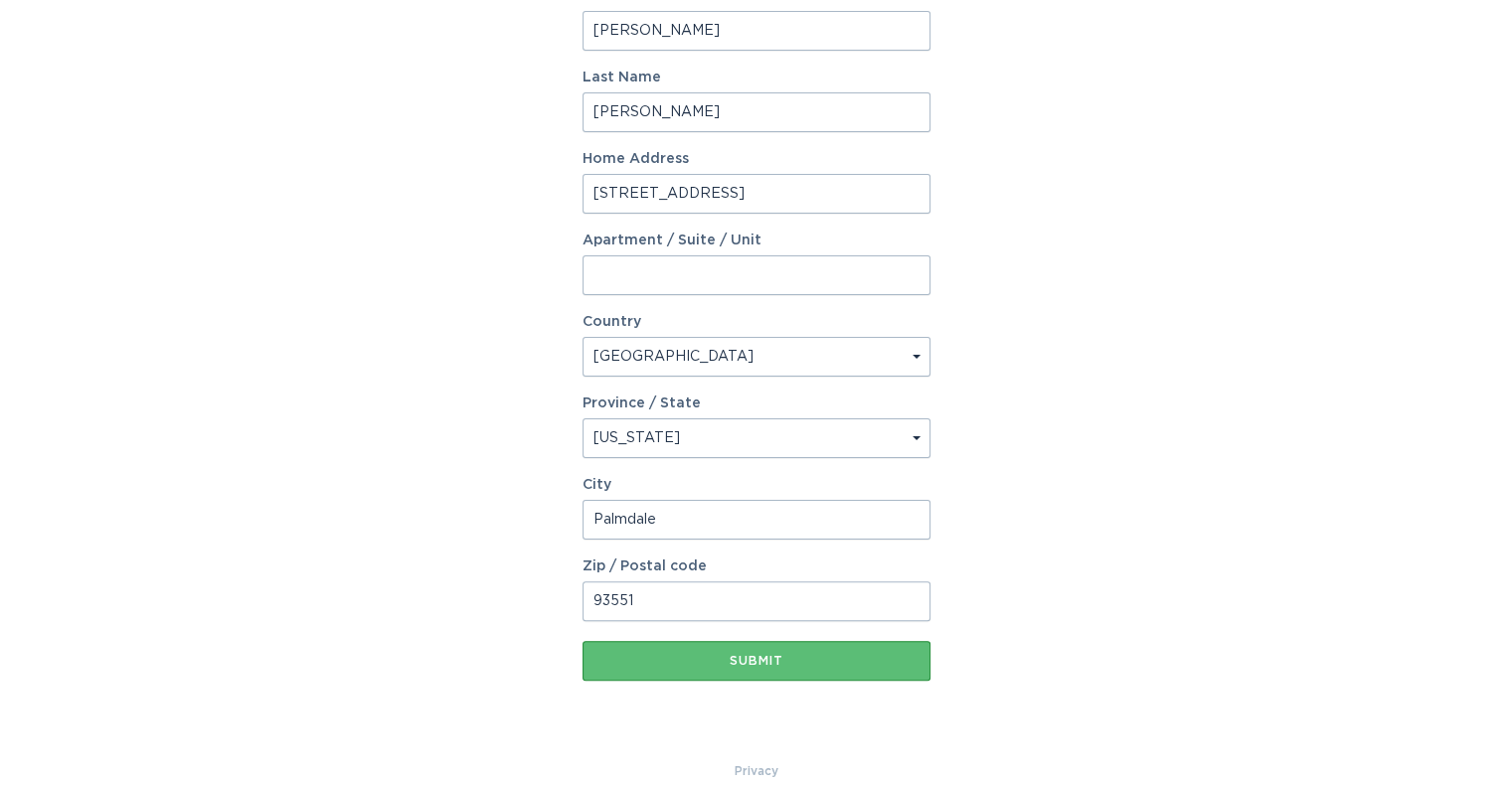 type on "LANCASTER" 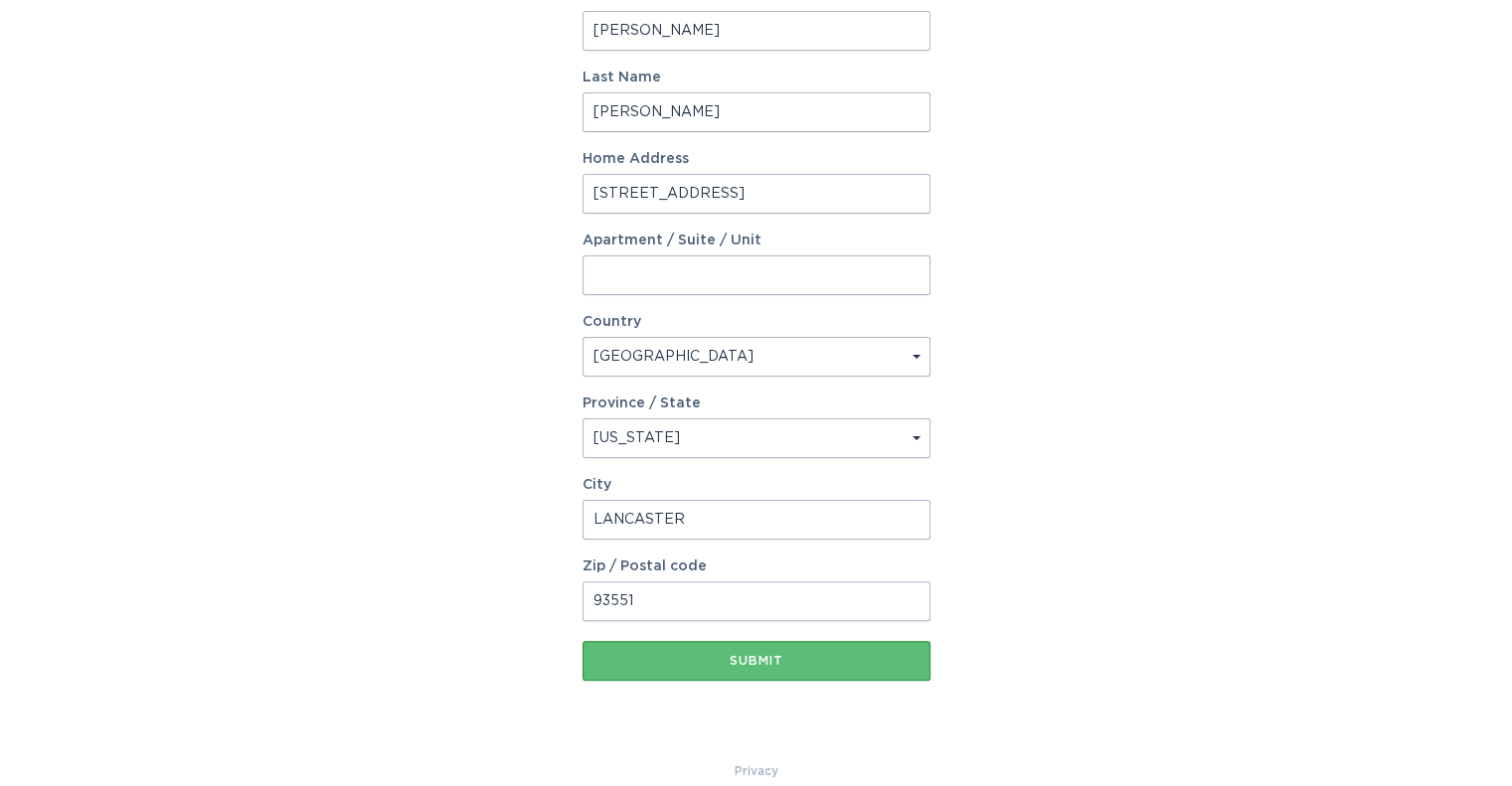 click on "93551" at bounding box center (756, 601) 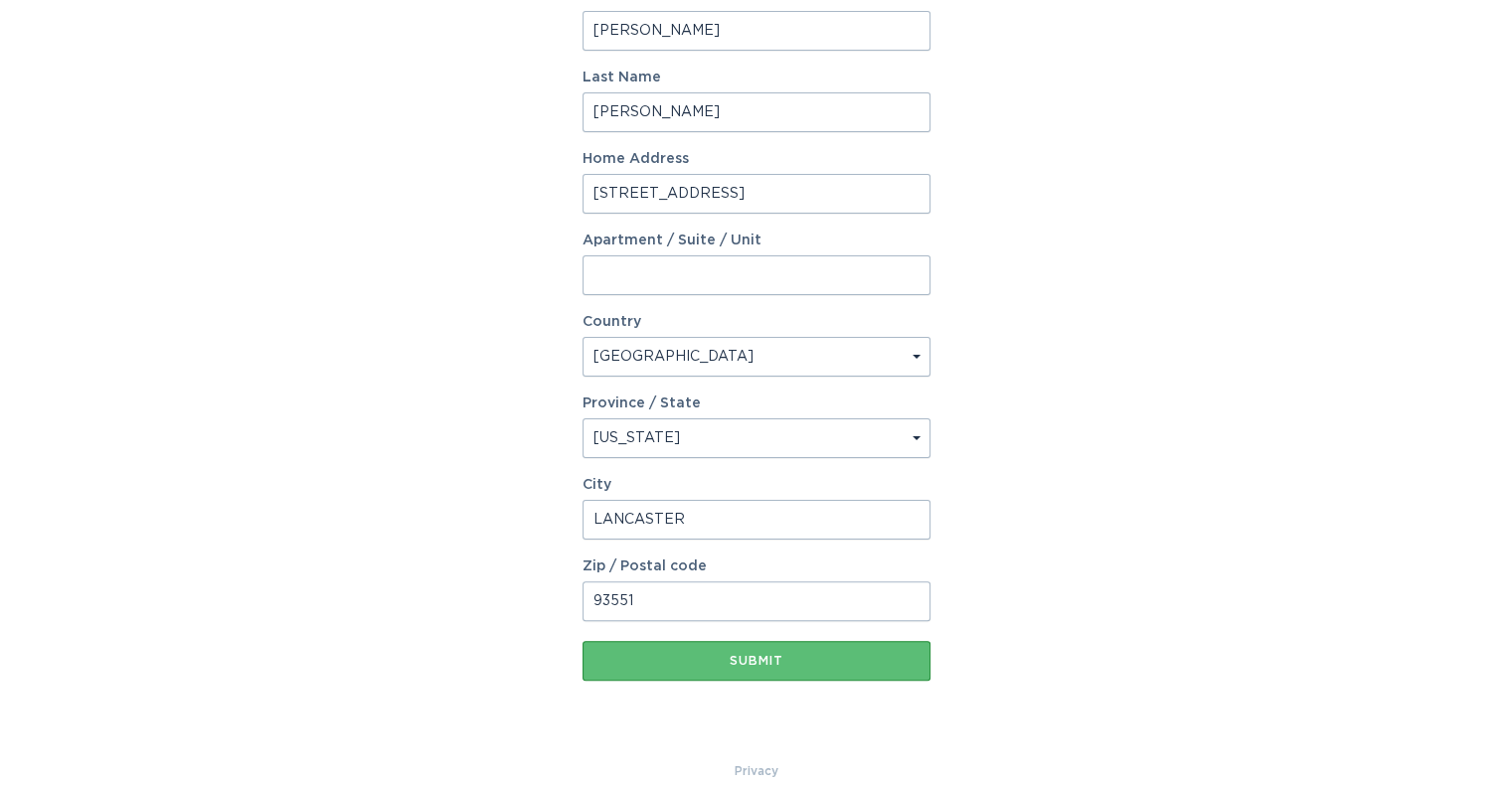 type on "93536" 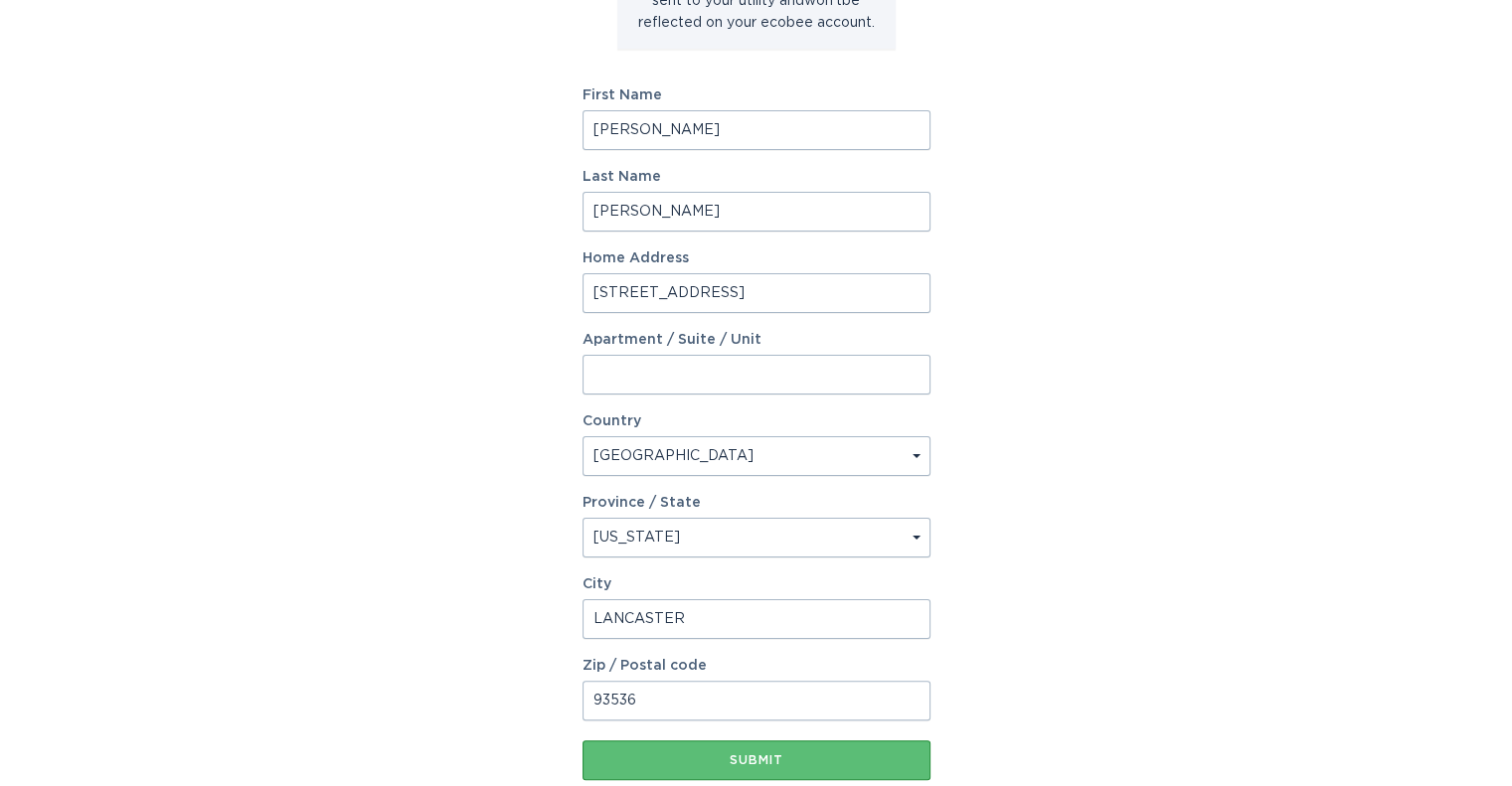 scroll, scrollTop: 422, scrollLeft: 0, axis: vertical 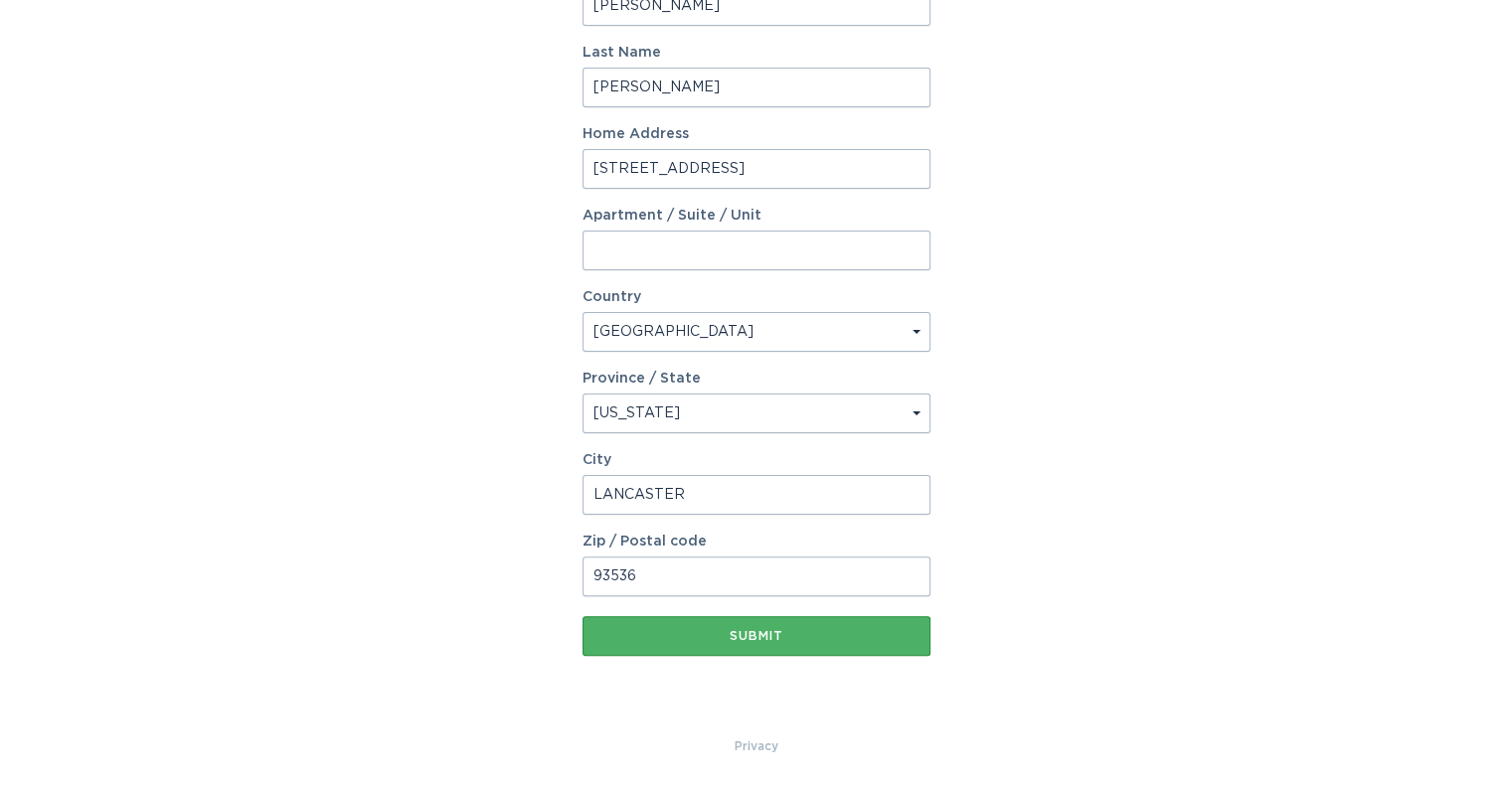 click on "Submit" at bounding box center (756, 636) 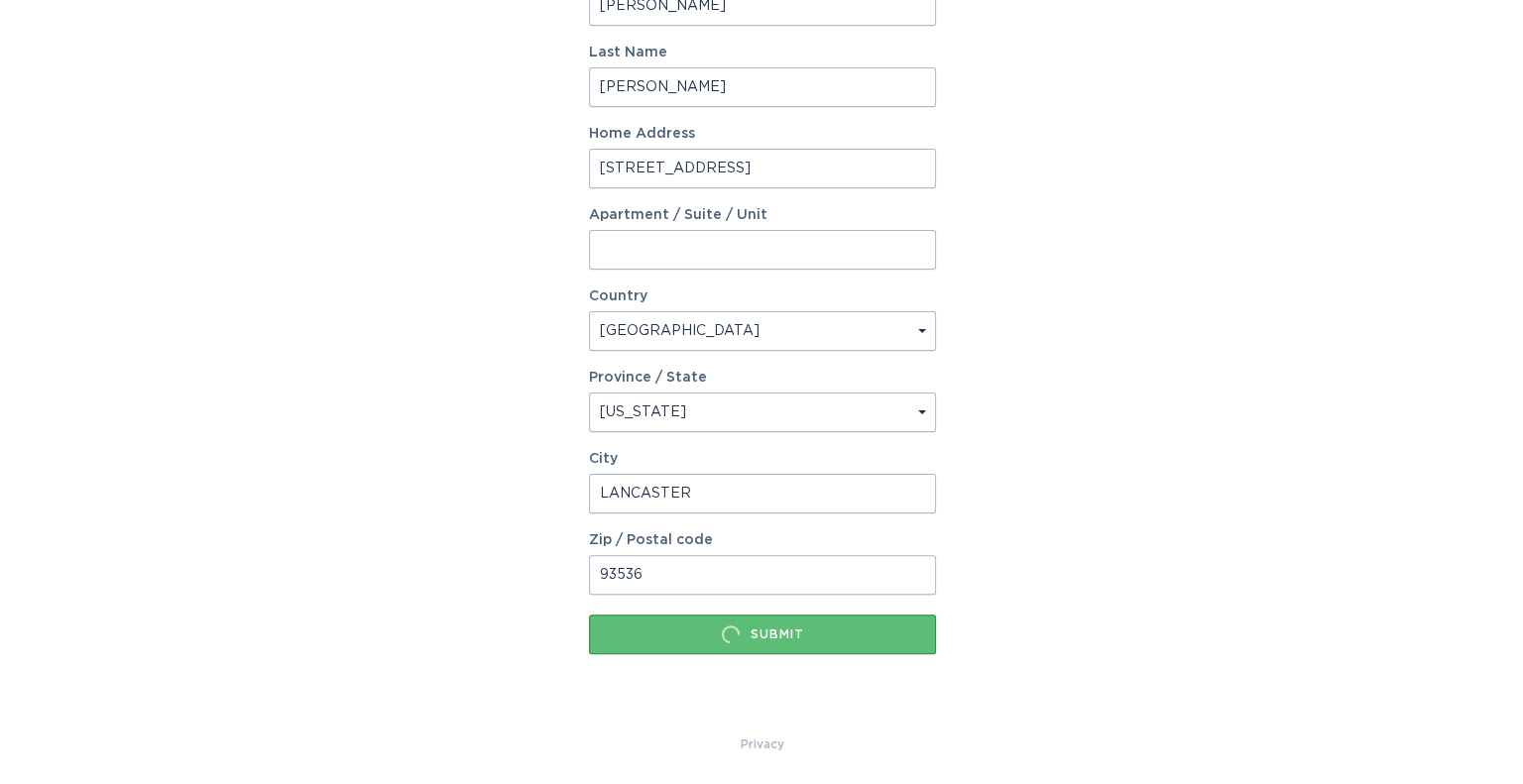 scroll, scrollTop: 0, scrollLeft: 0, axis: both 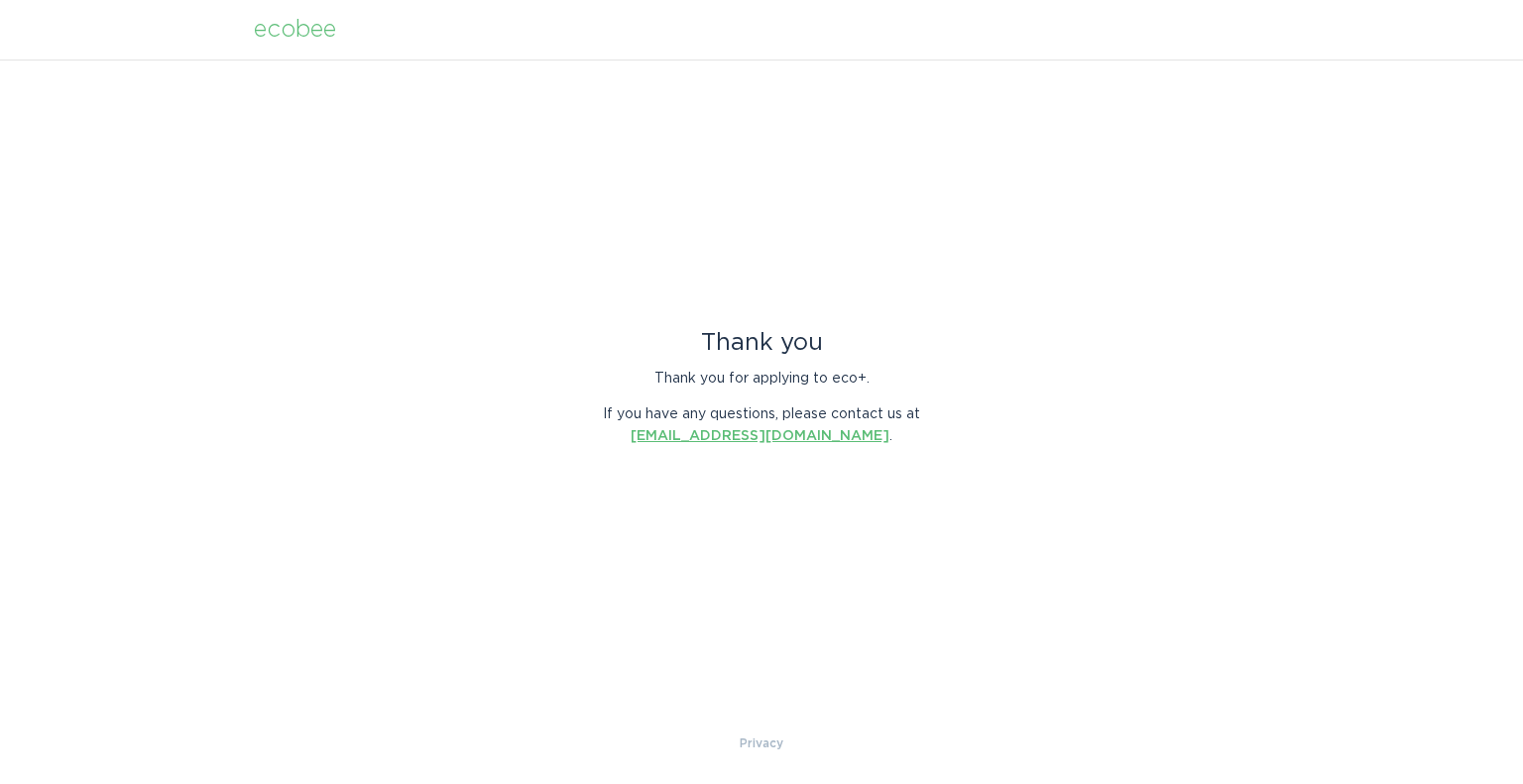 click on "[EMAIL_ADDRESS][DOMAIN_NAME]" at bounding box center [760, 436] 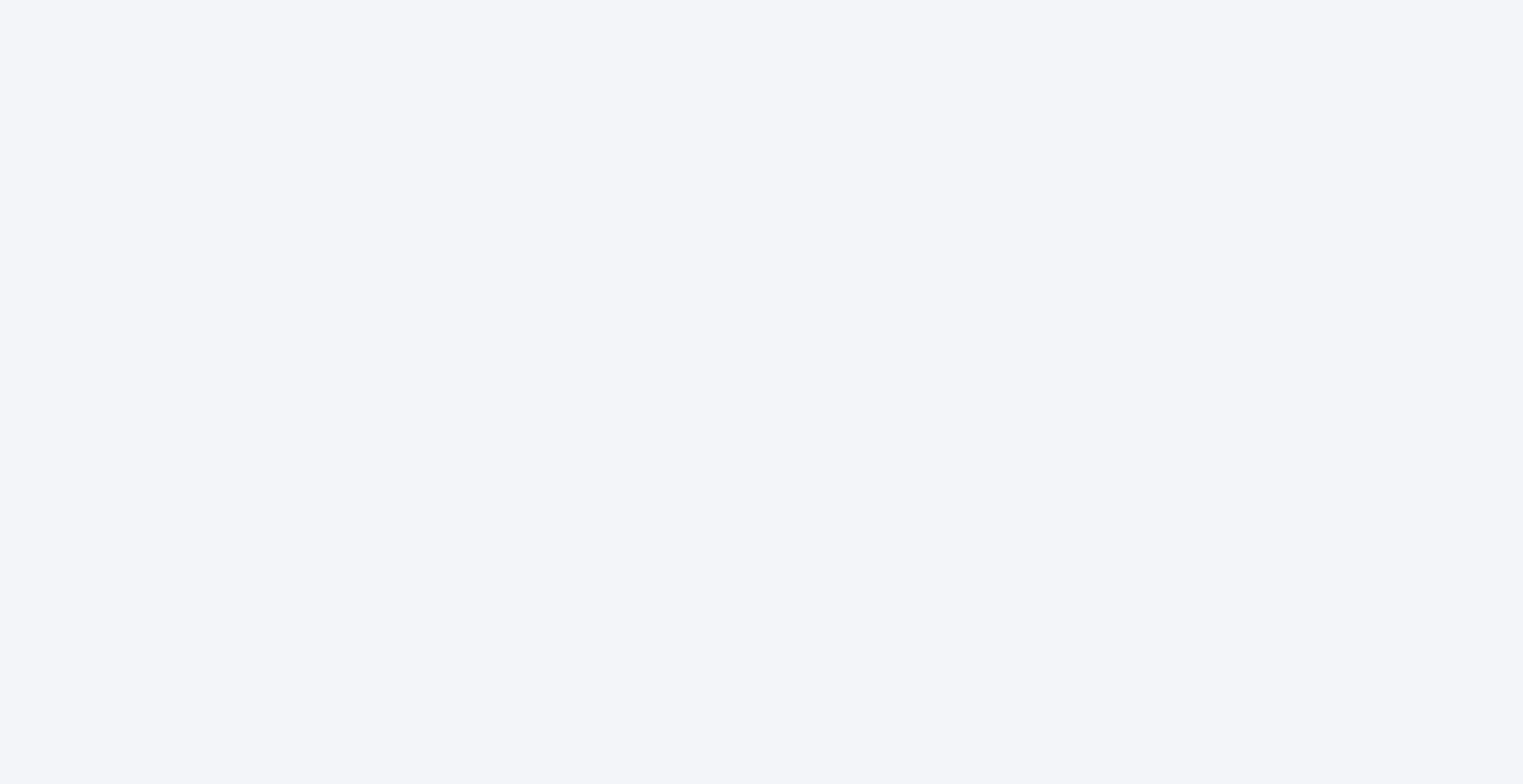 scroll, scrollTop: 0, scrollLeft: 0, axis: both 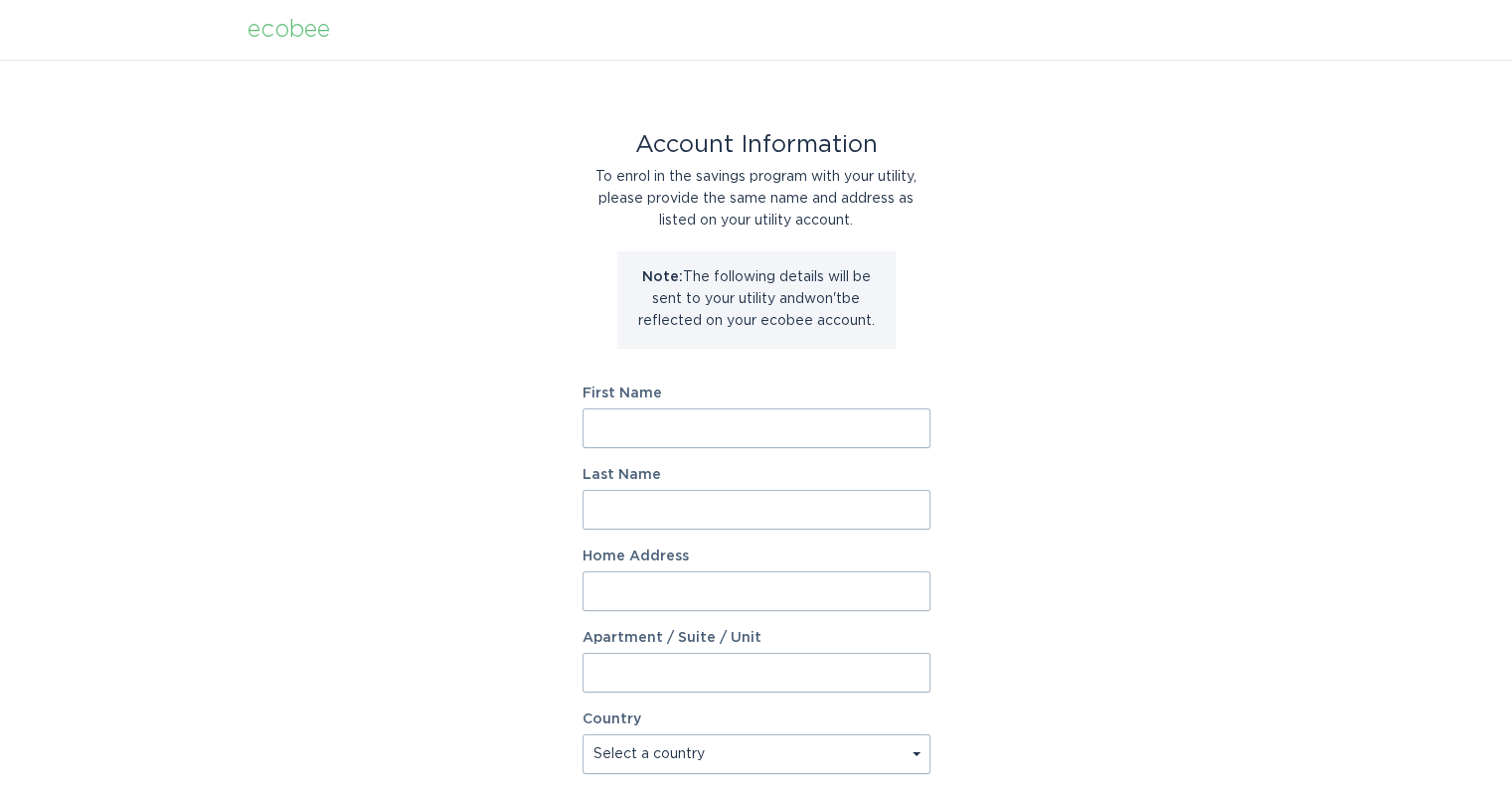 click on "First Name" at bounding box center [756, 428] 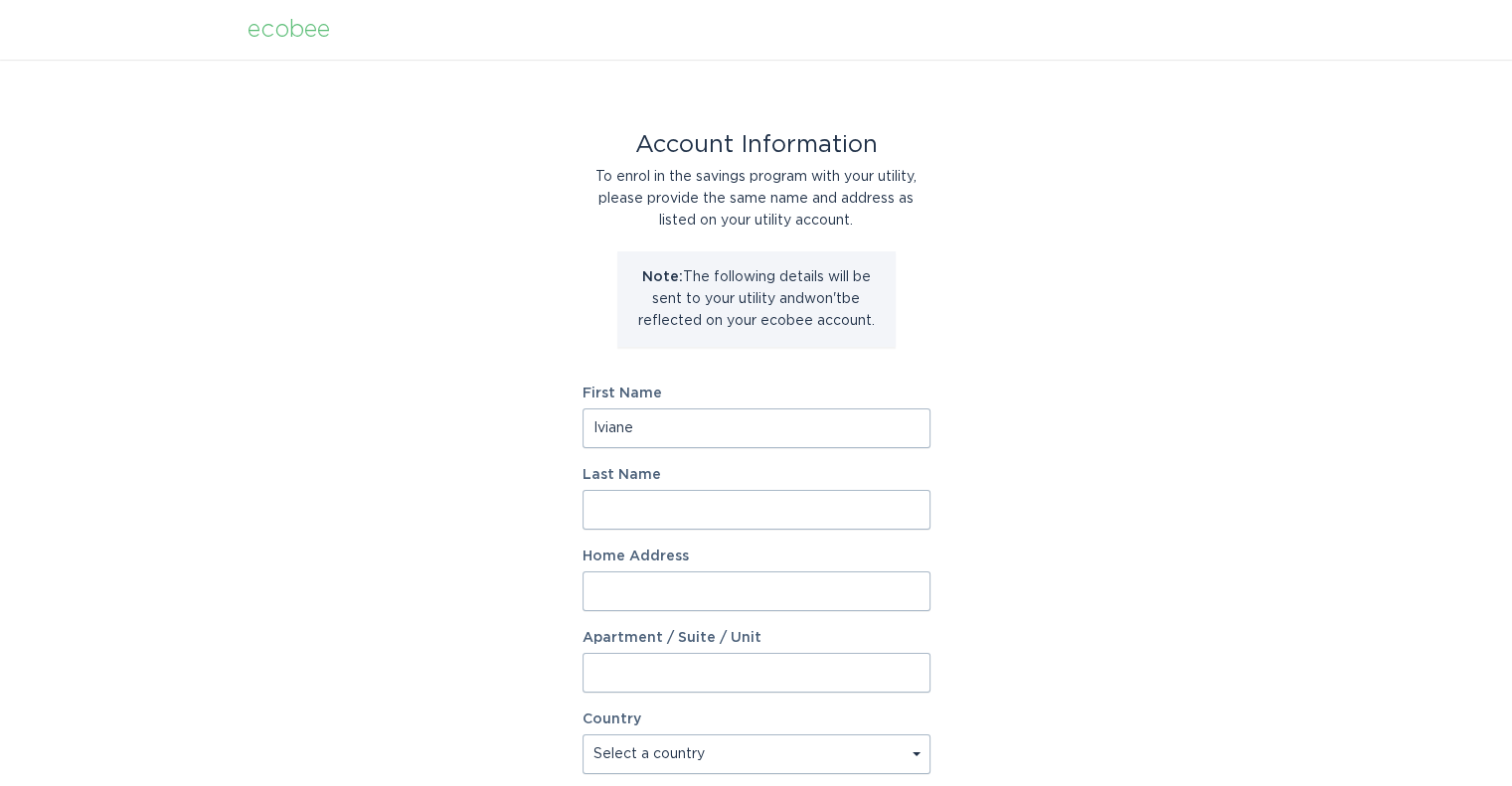type on "Santos" 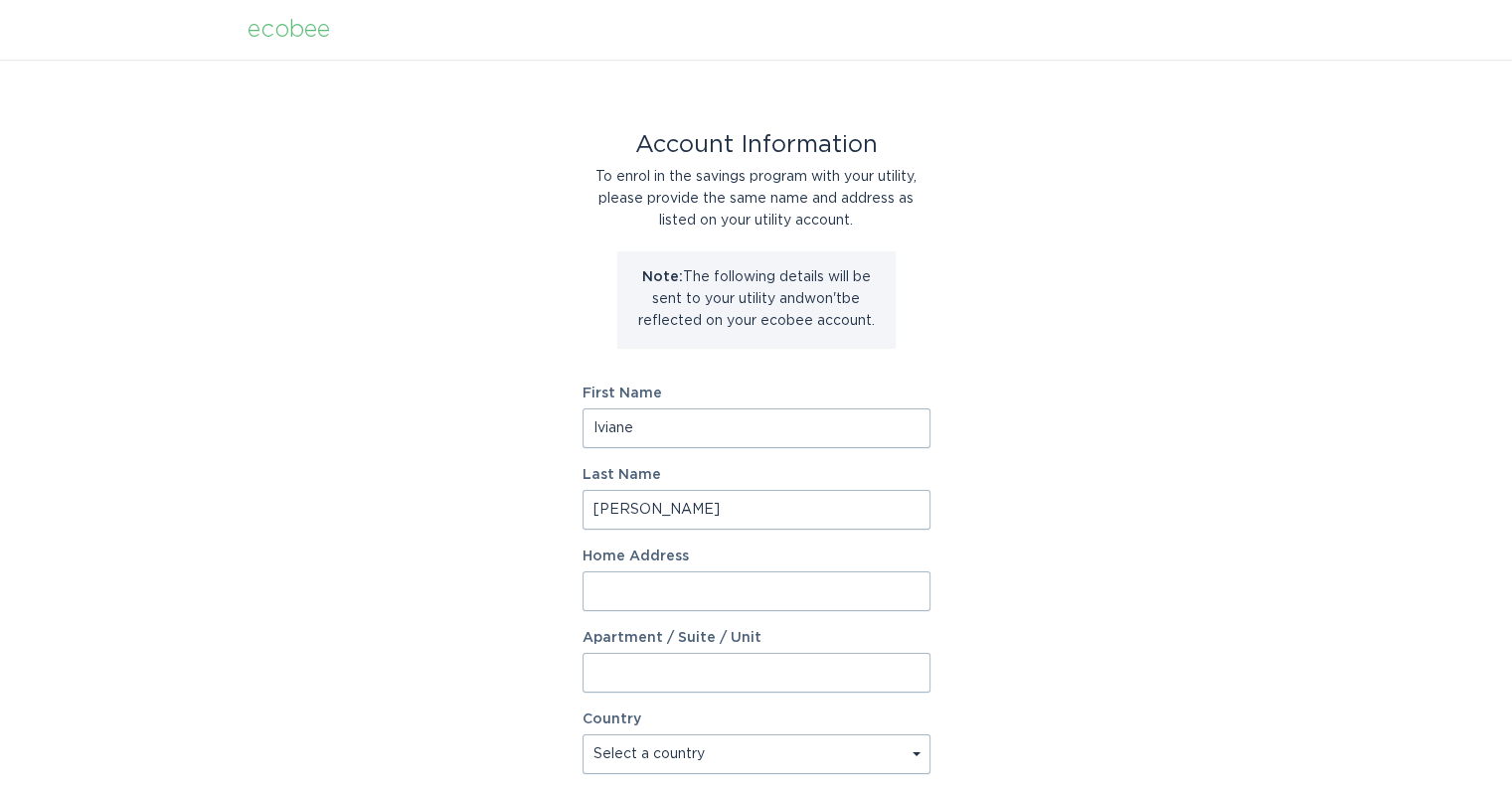 type on "39834 Gorham Lane" 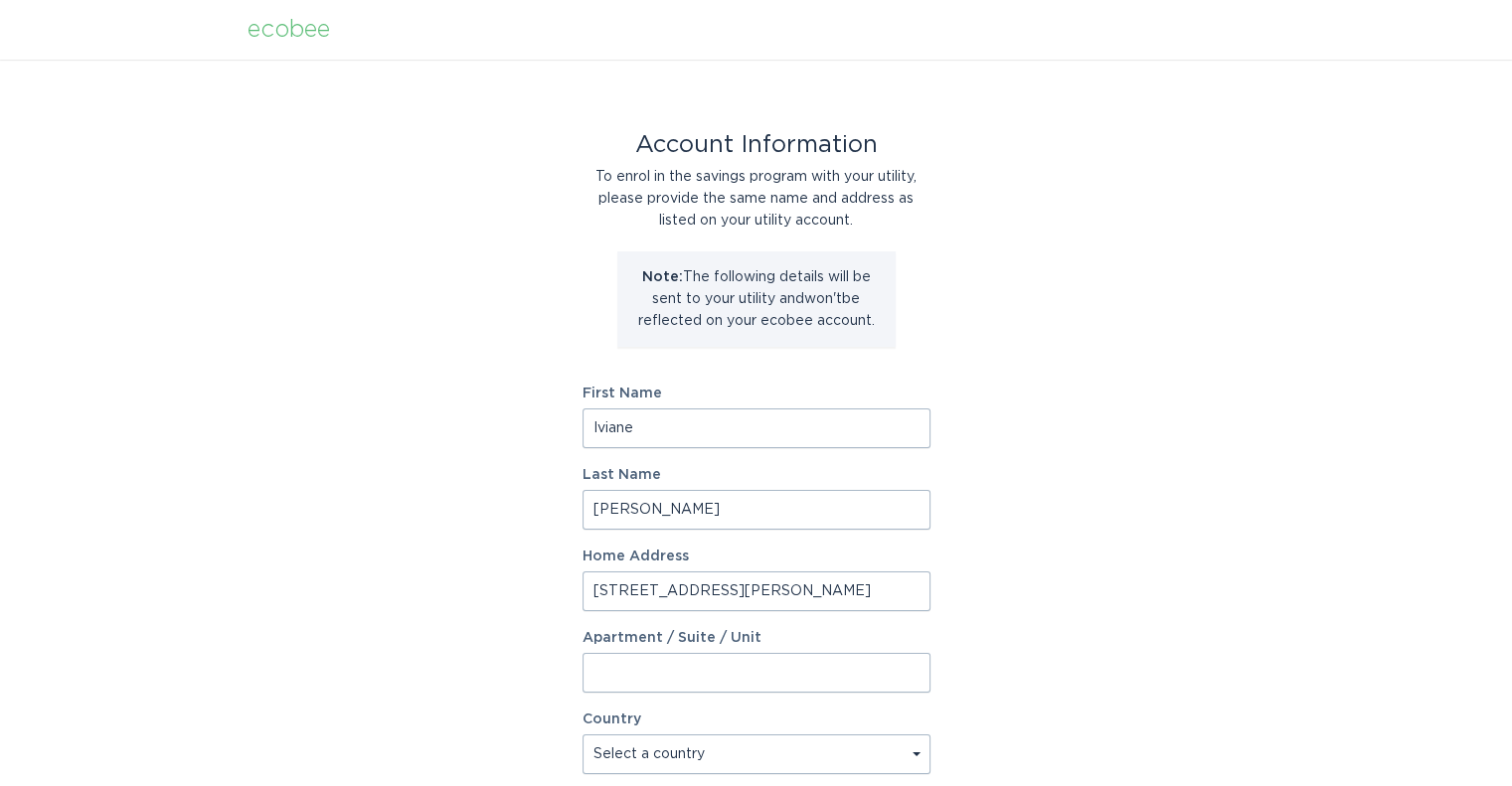 select on "US" 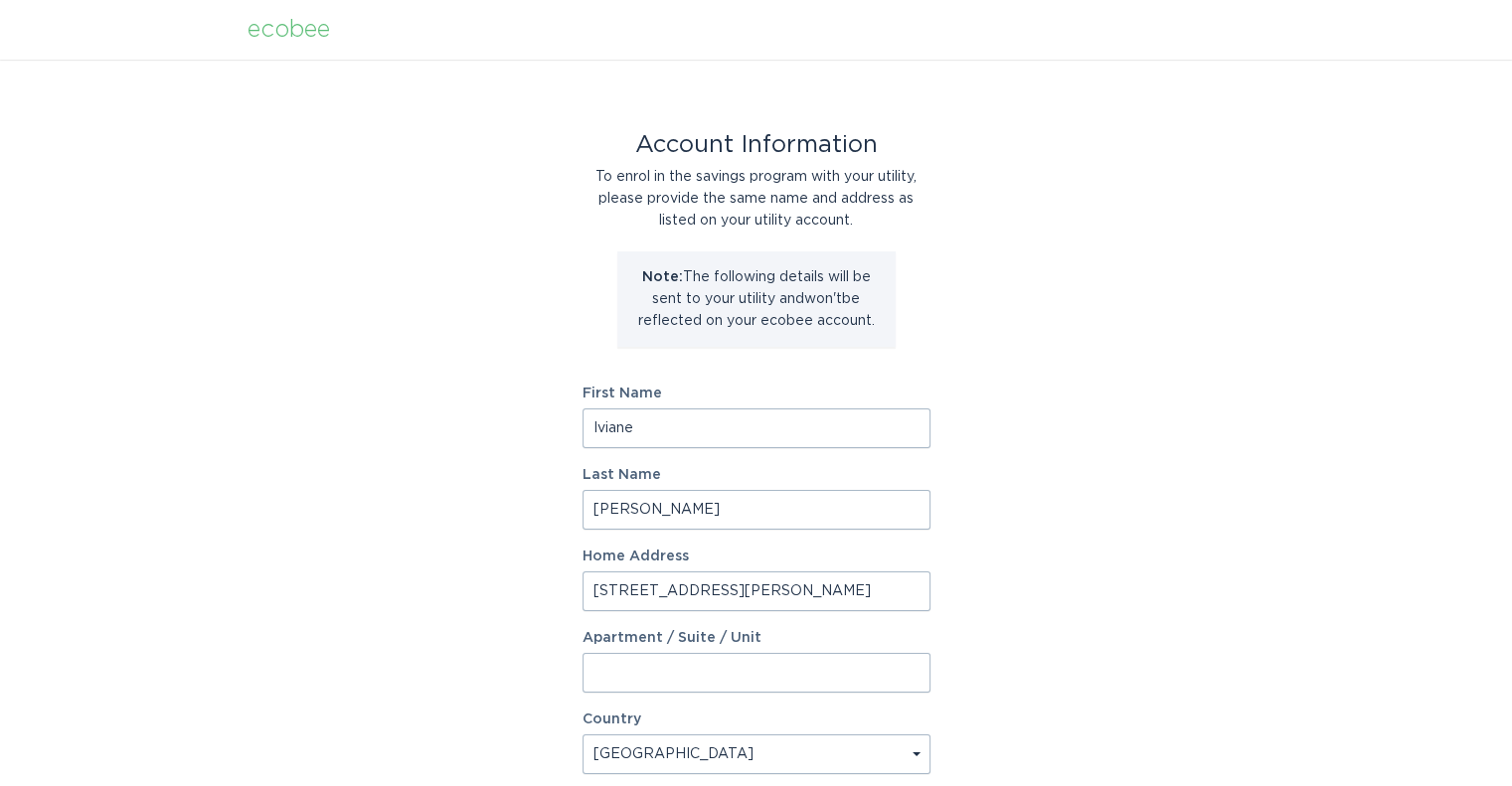 type on "Palmdale" 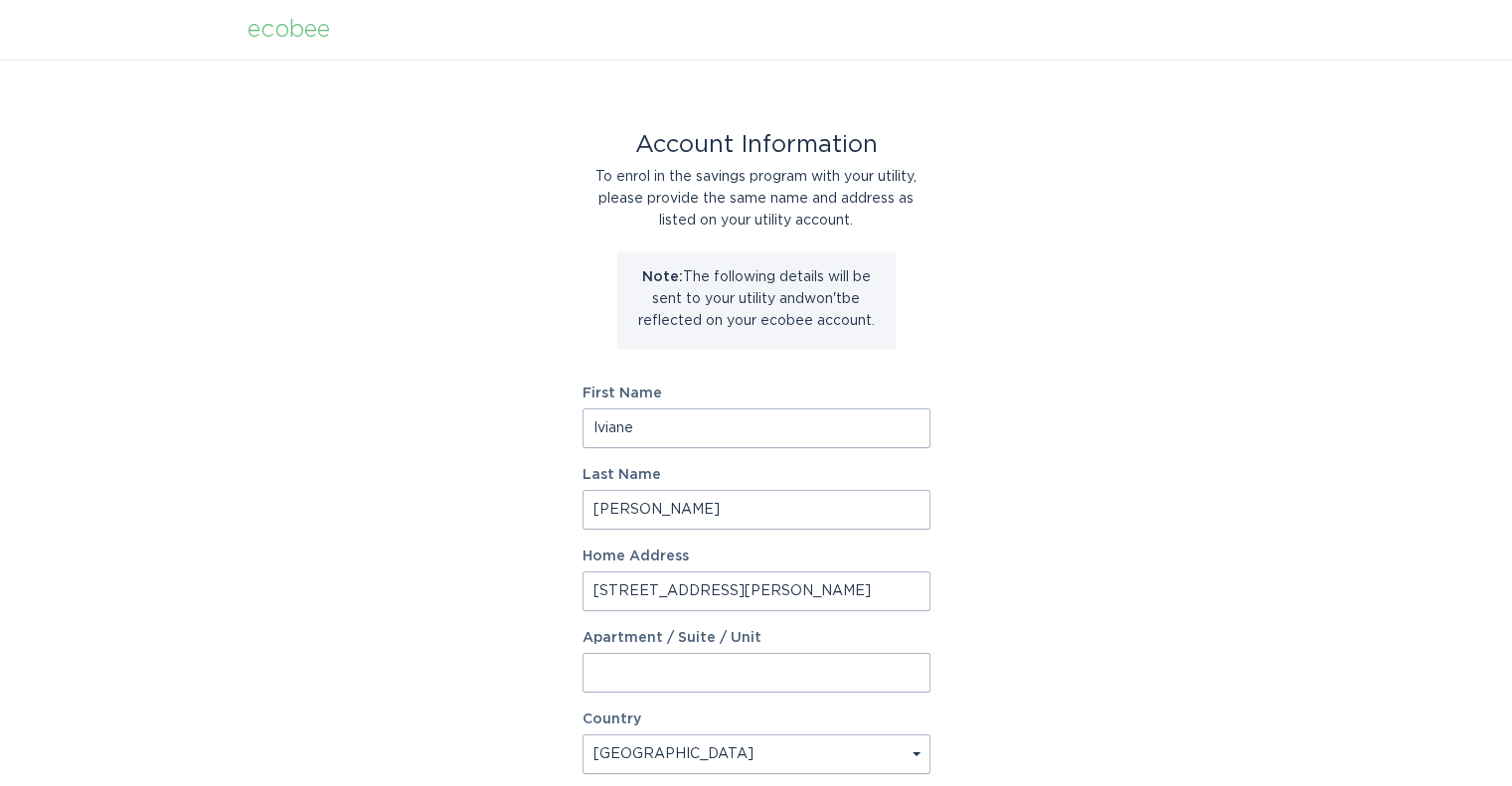 type on "[PERSON_NAME]" 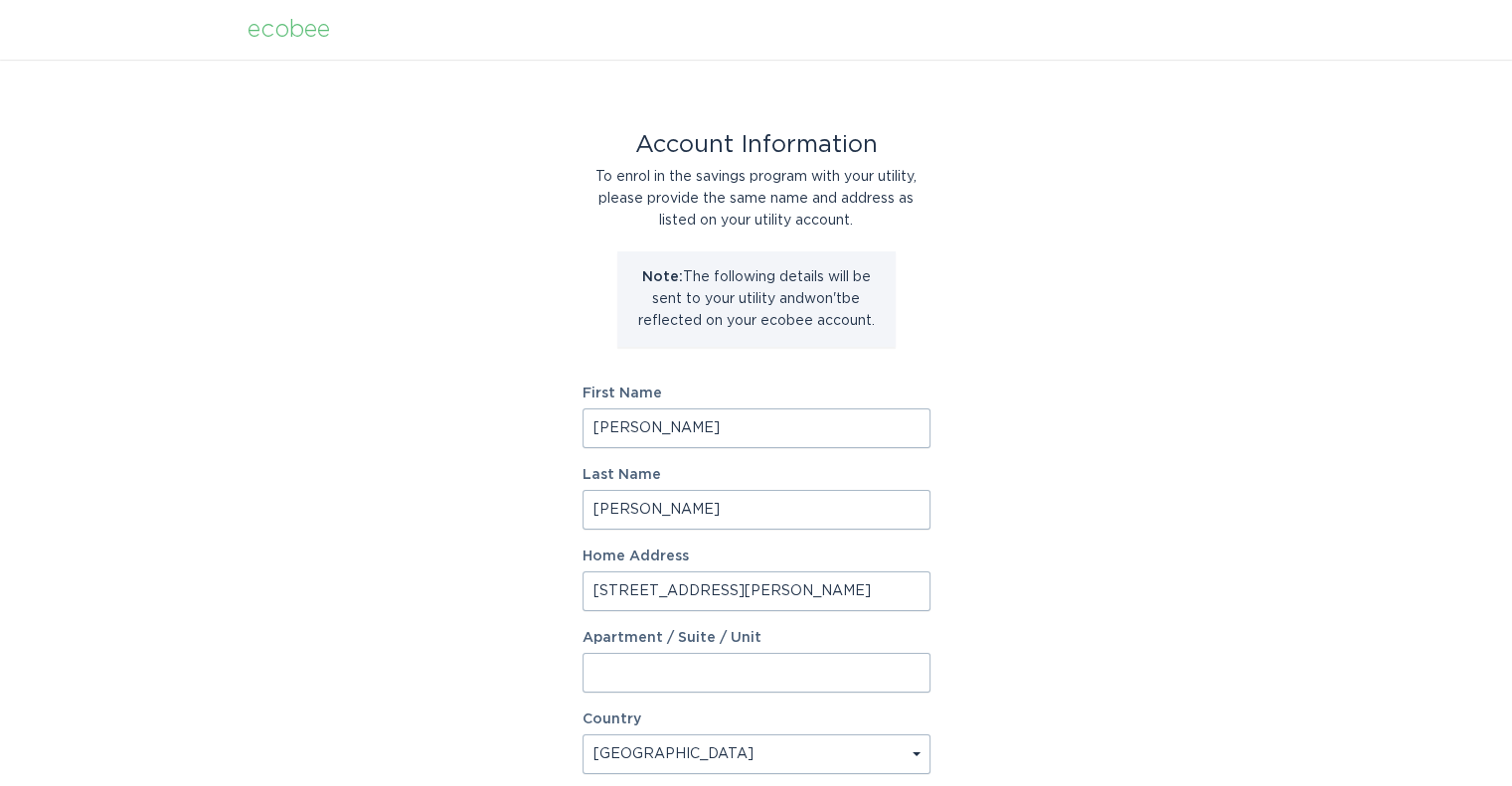 click on "Santos" at bounding box center [756, 510] 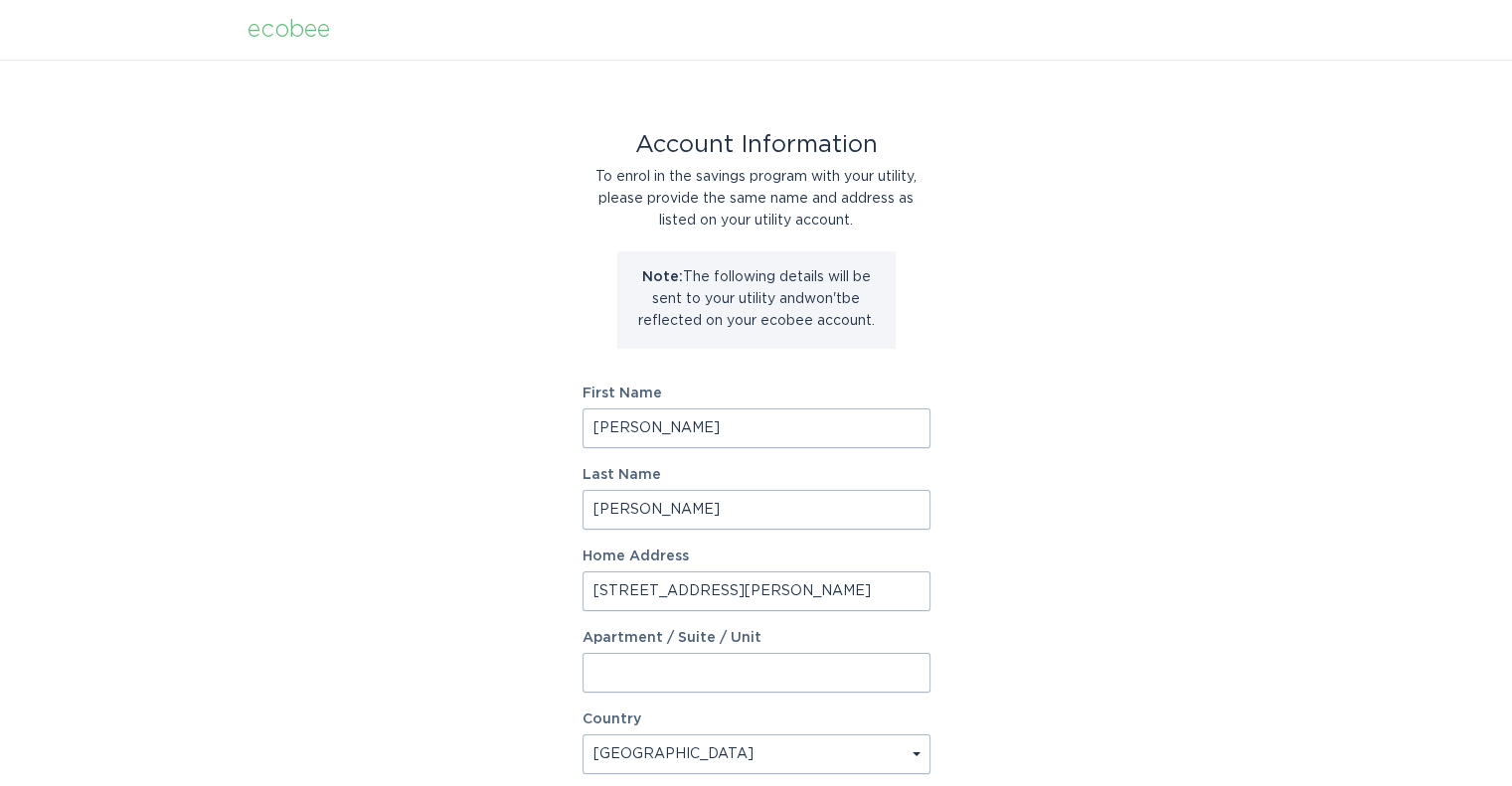 type on "[STREET_ADDRESS]" 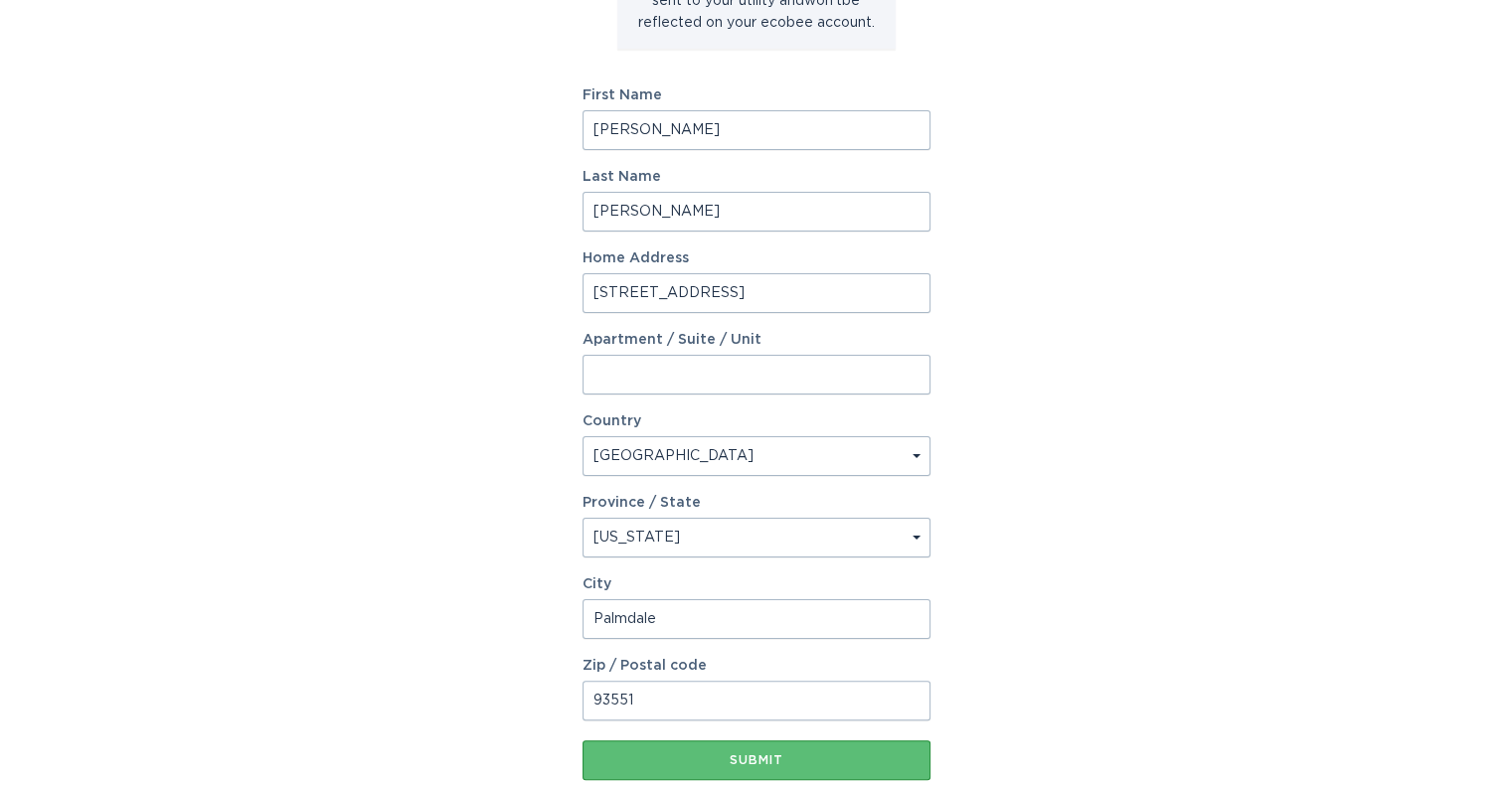 scroll, scrollTop: 397, scrollLeft: 0, axis: vertical 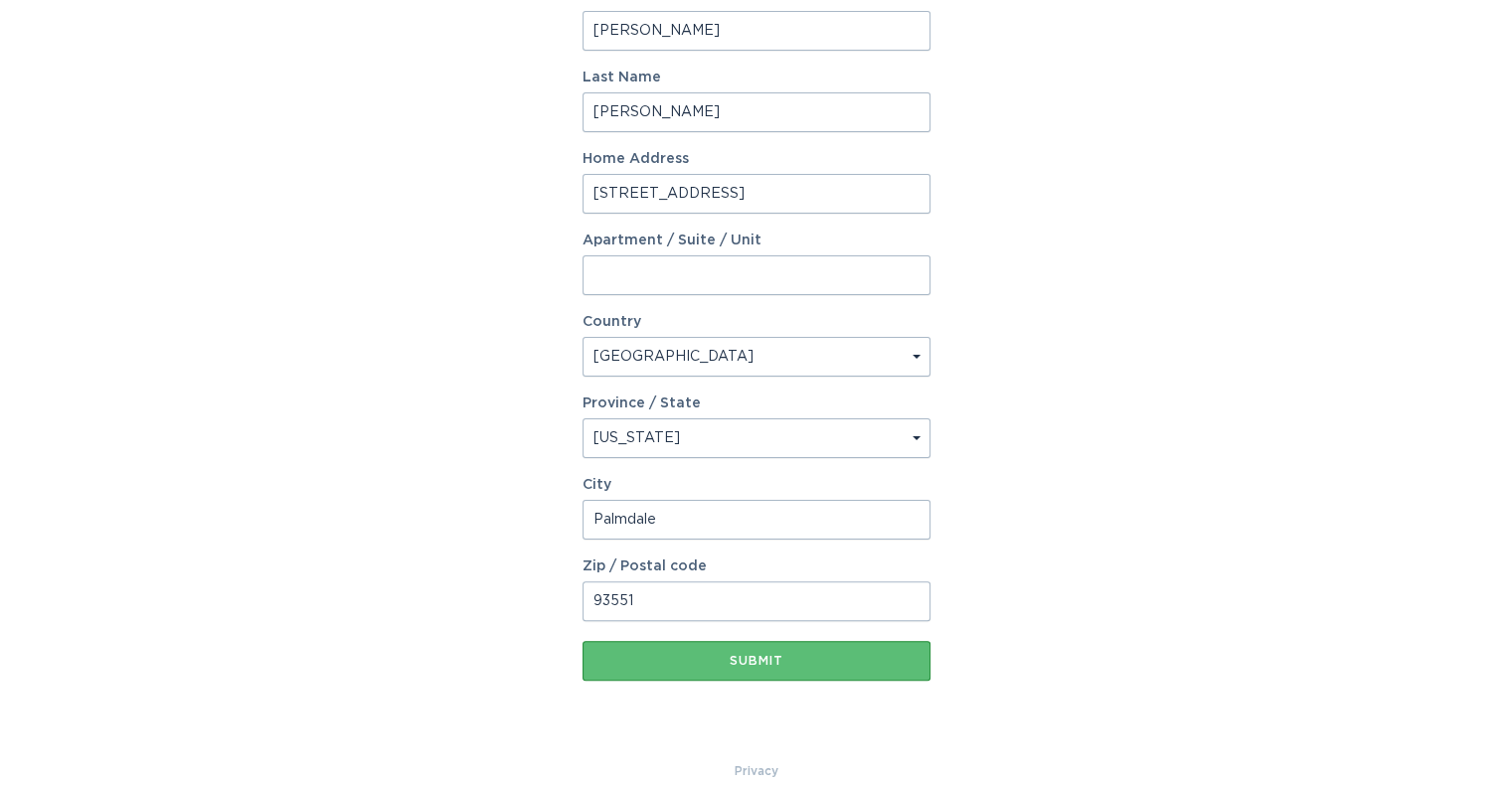 click on "Palmdale" at bounding box center (756, 520) 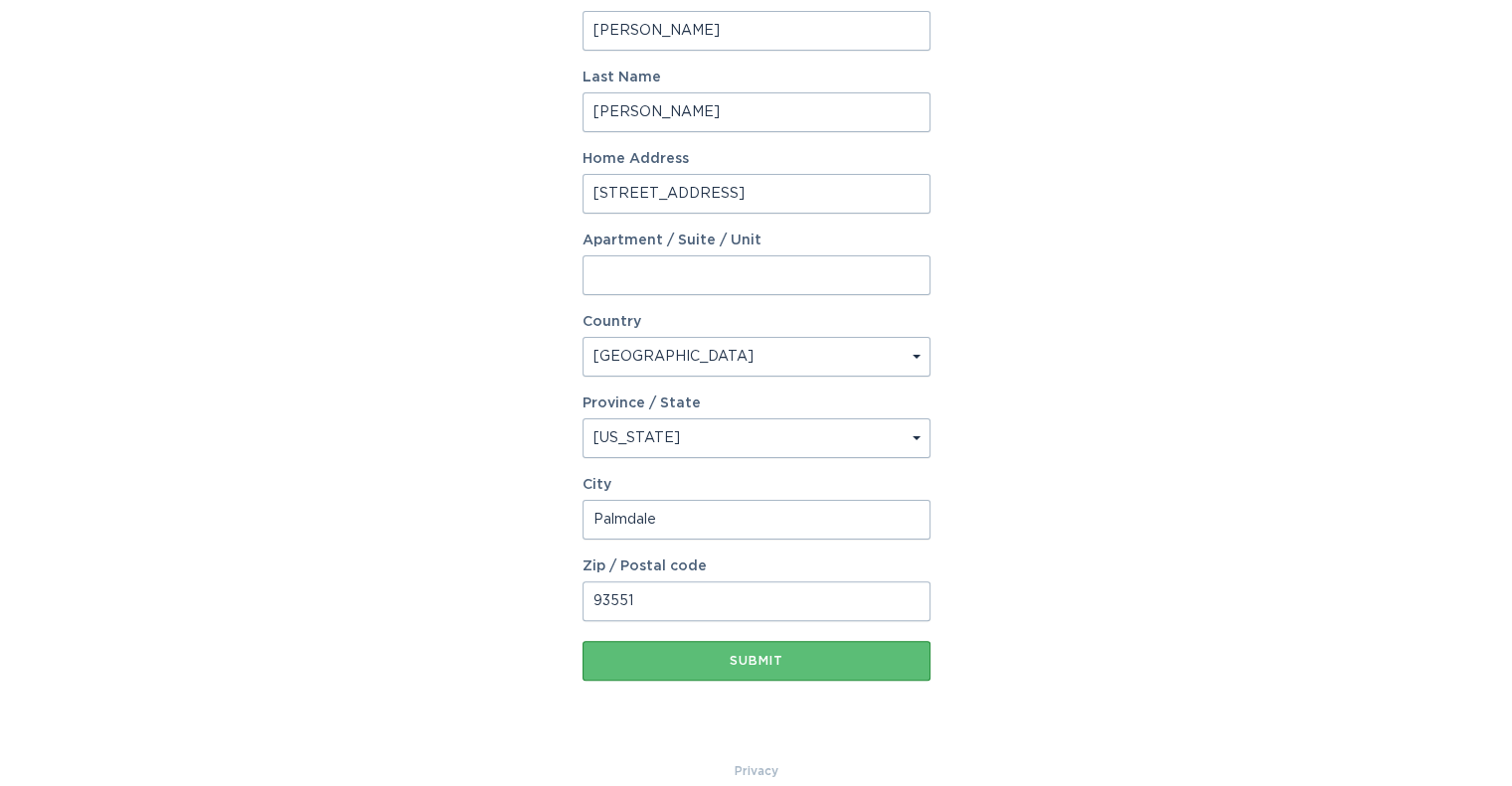 type on "LANCASTER" 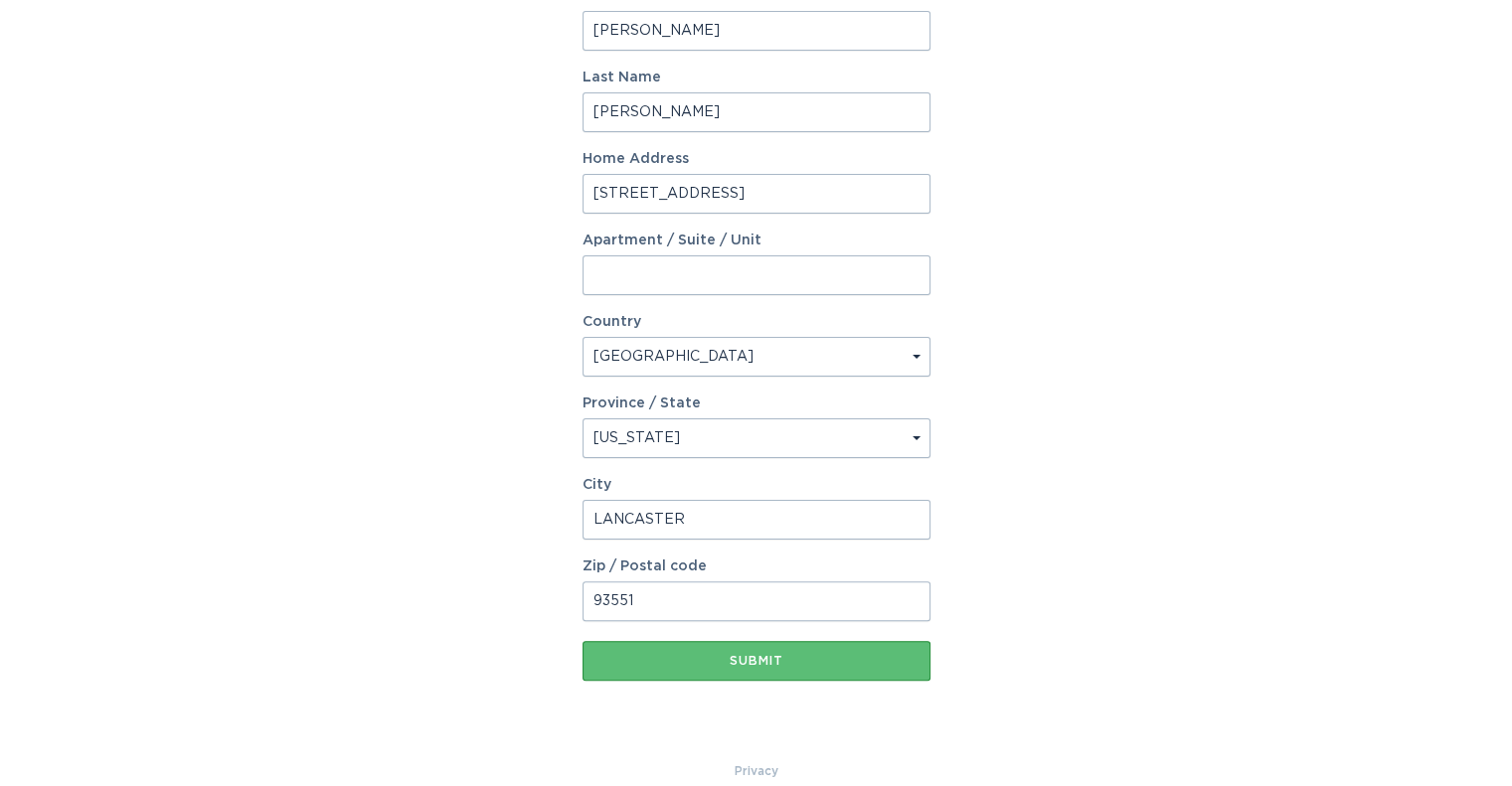 click on "93551" at bounding box center (756, 601) 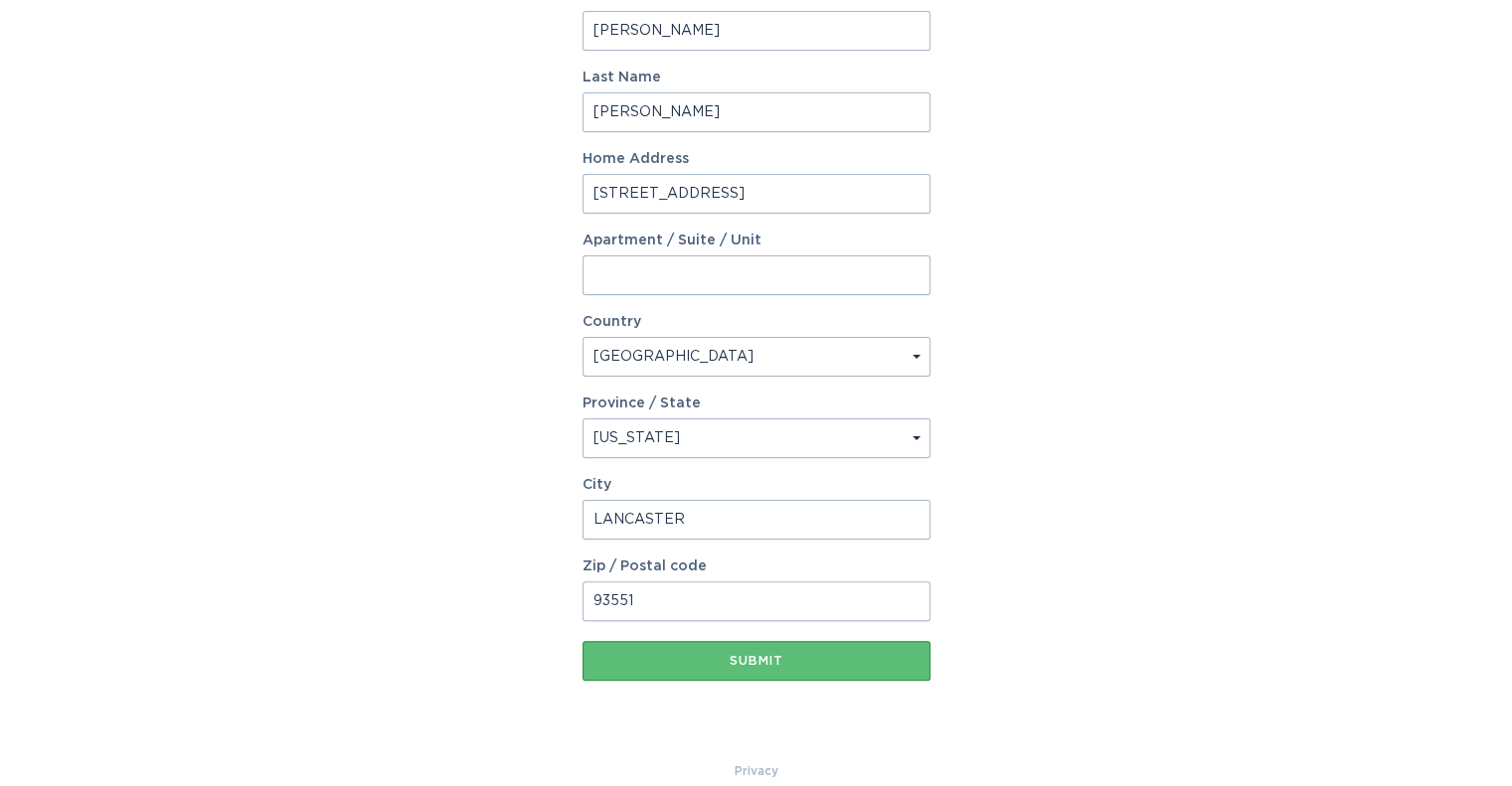 type on "93536" 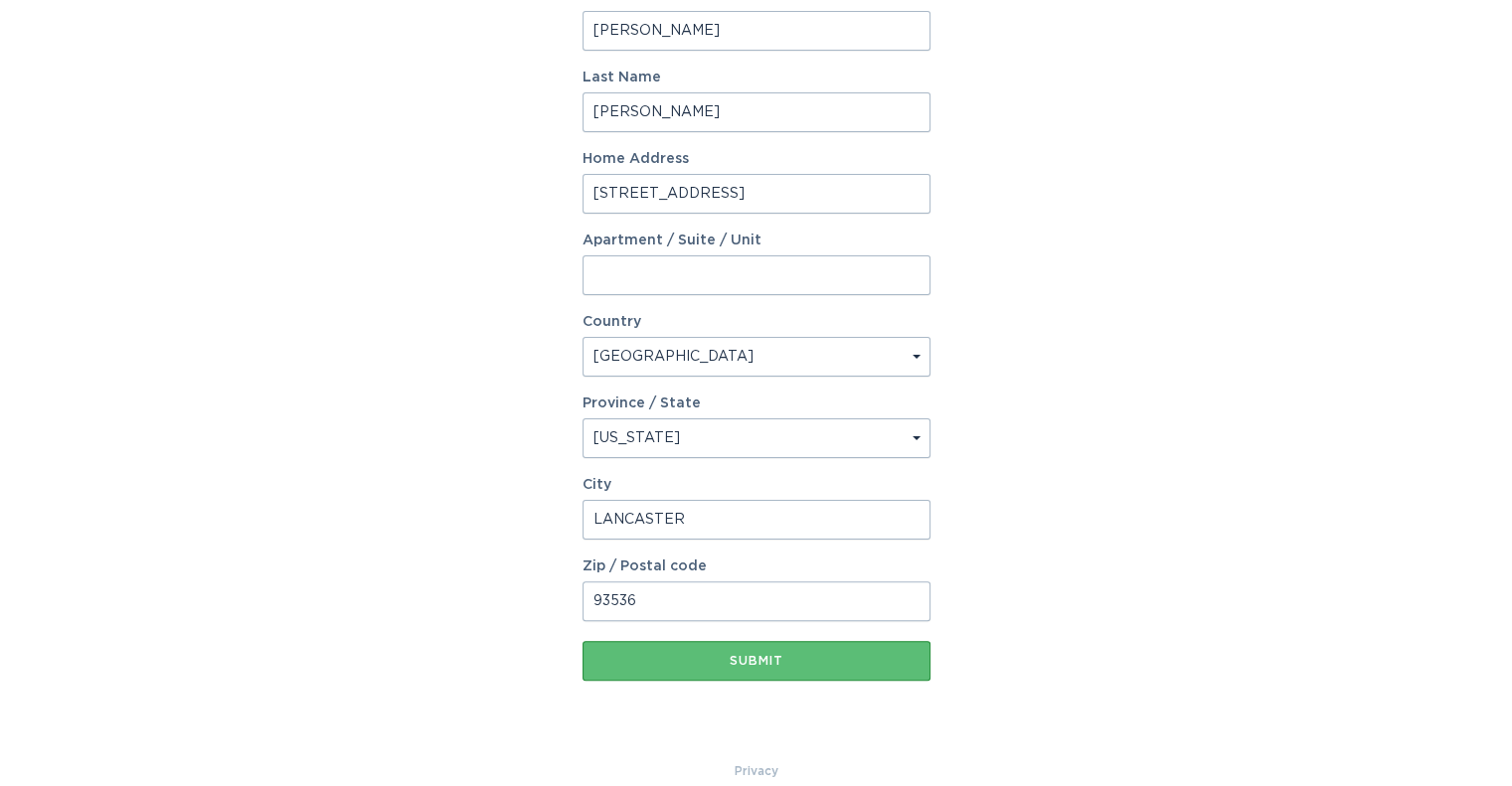 click on "Account Information To enrol in the savings program with your utility, please provide the same name and address as listed on your utility account. Note:  The following details will be sent to your utility and  won't  be reflected on your ecobee account. First Name Pedro Last Name Sarkis Home Address 5538 W Avenue k-13 Apartment / Suite / Unit Country Select a country Canada USA Province / State Select a province/state Alabama Alaska American Samoa Arizona Arkansas California Colorado Connecticut Delaware District Of Columbia Federated States Of Micronesia Florida Georgia Guam Hawaii Idaho Illinois Indiana Iowa Kansas Kentucky Louisiana Maine Marshall Islands Maryland Massachusetts Michigan Minnesota Mississippi Missouri Montana Nebraska Nevada New Hampshire New Jersey New Mexico New York North Carolina North Dakota Northern Mariana Islands Ohio Oklahoma Oregon Palau Pennsylvania Puerto Rico Rhode Island South Carolina South Dakota Tennessee Texas Utah Vermont Virgin Islands Virginia Washington West Virginia" at bounding box center (756, 211) 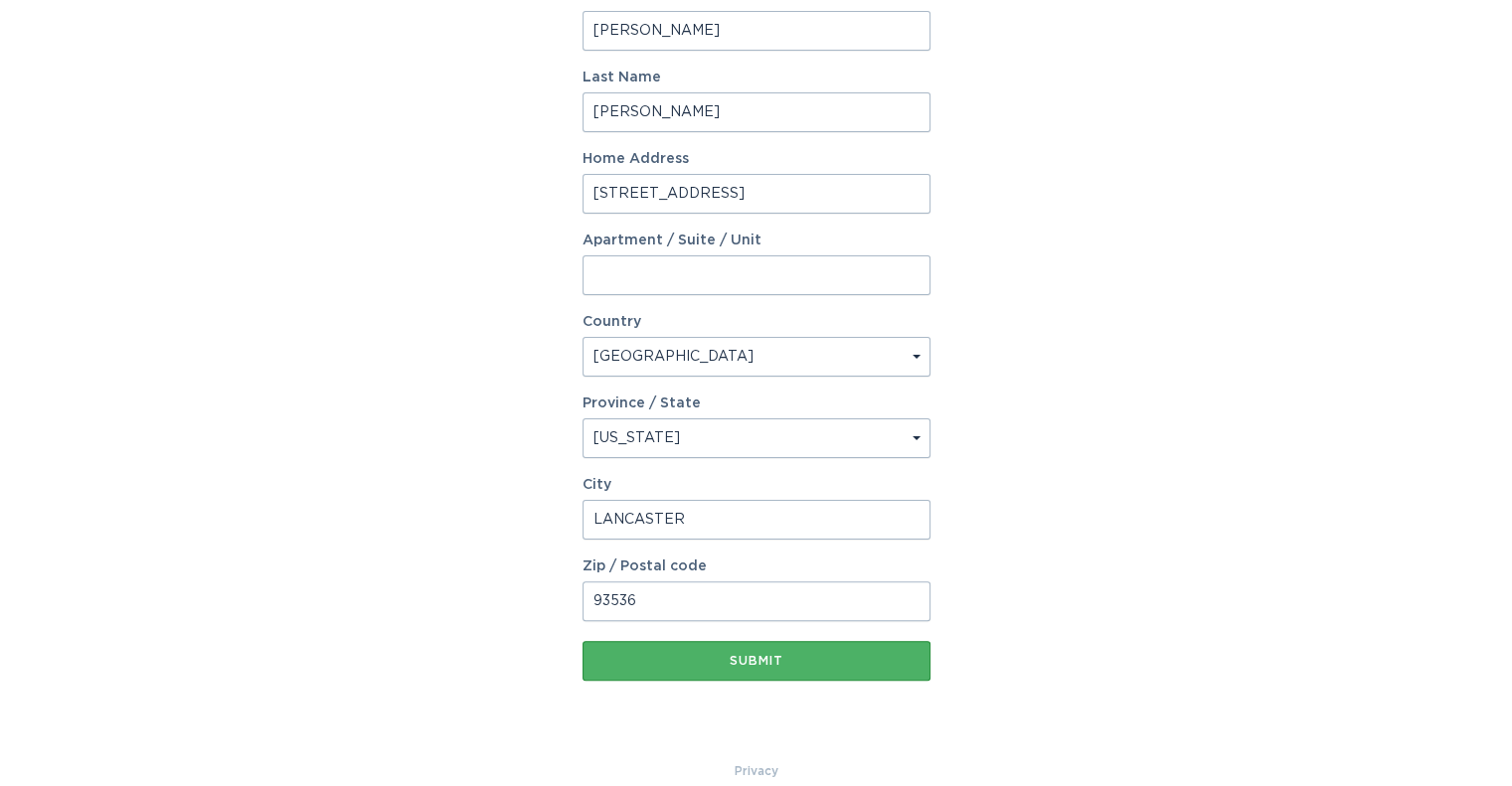 click on "Submit" at bounding box center (756, 661) 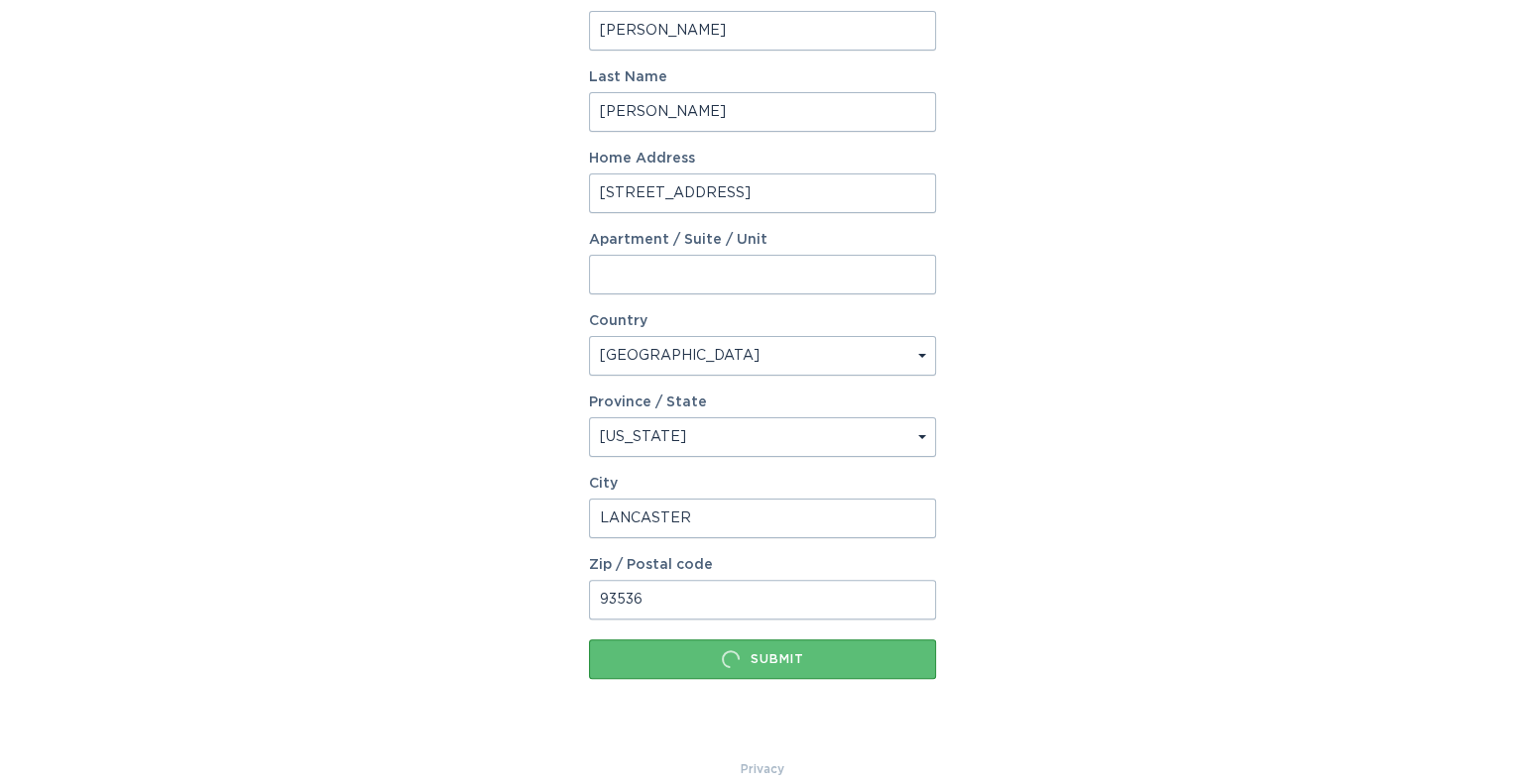 scroll, scrollTop: 0, scrollLeft: 0, axis: both 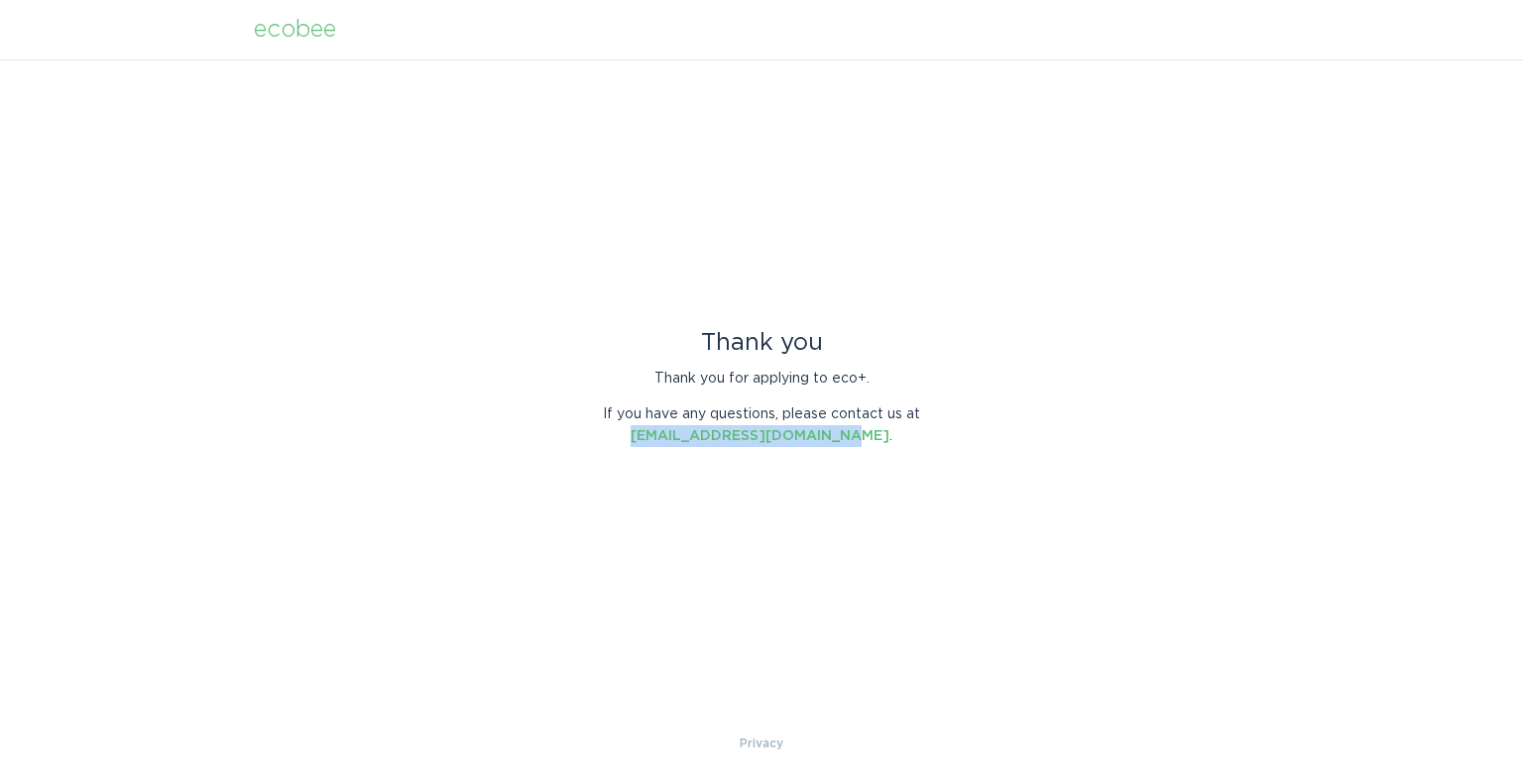 drag, startPoint x: 645, startPoint y: 439, endPoint x: 860, endPoint y: 444, distance: 215.05813 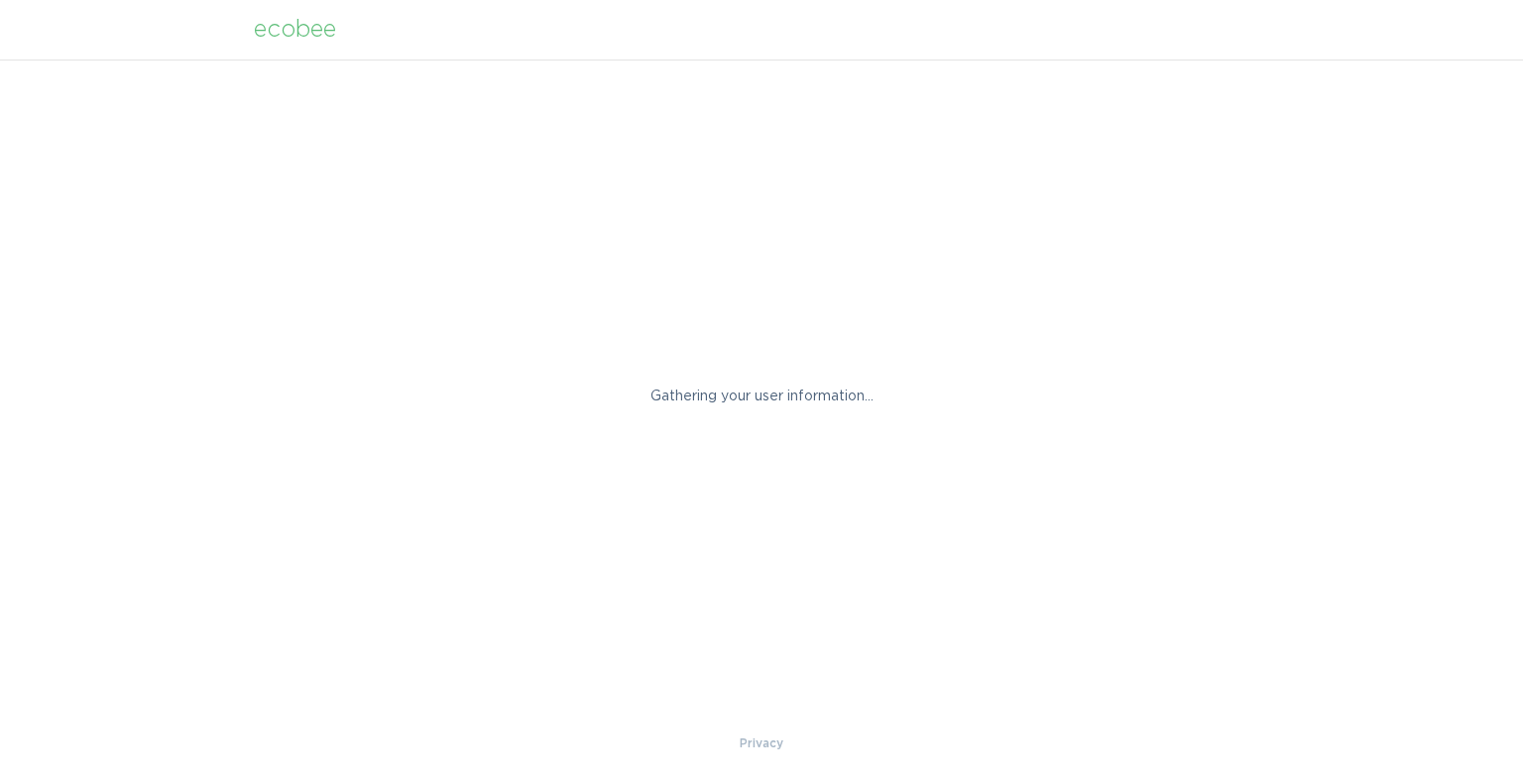 click on "ecobee" at bounding box center [294, 30] 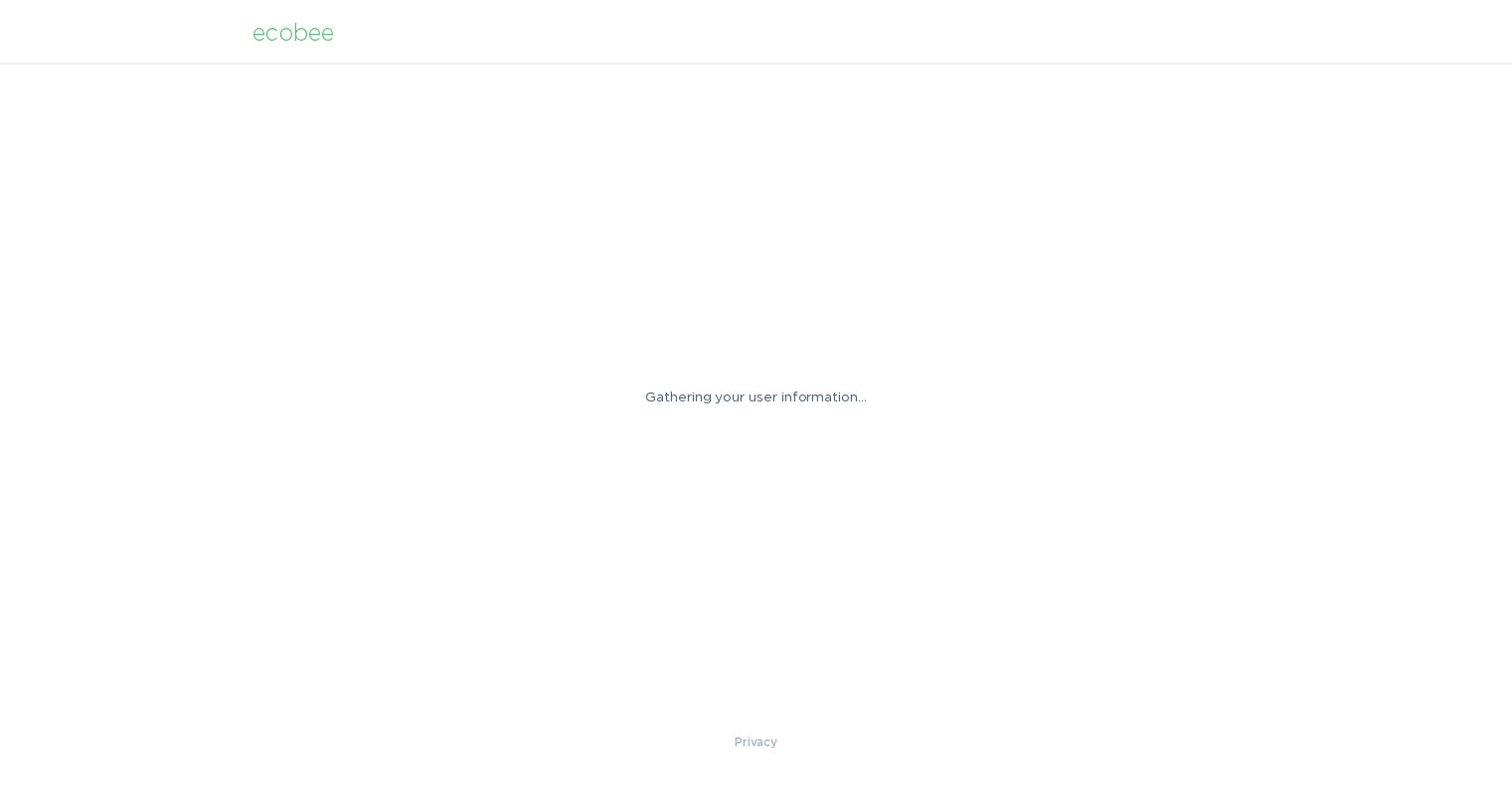 scroll, scrollTop: 0, scrollLeft: 0, axis: both 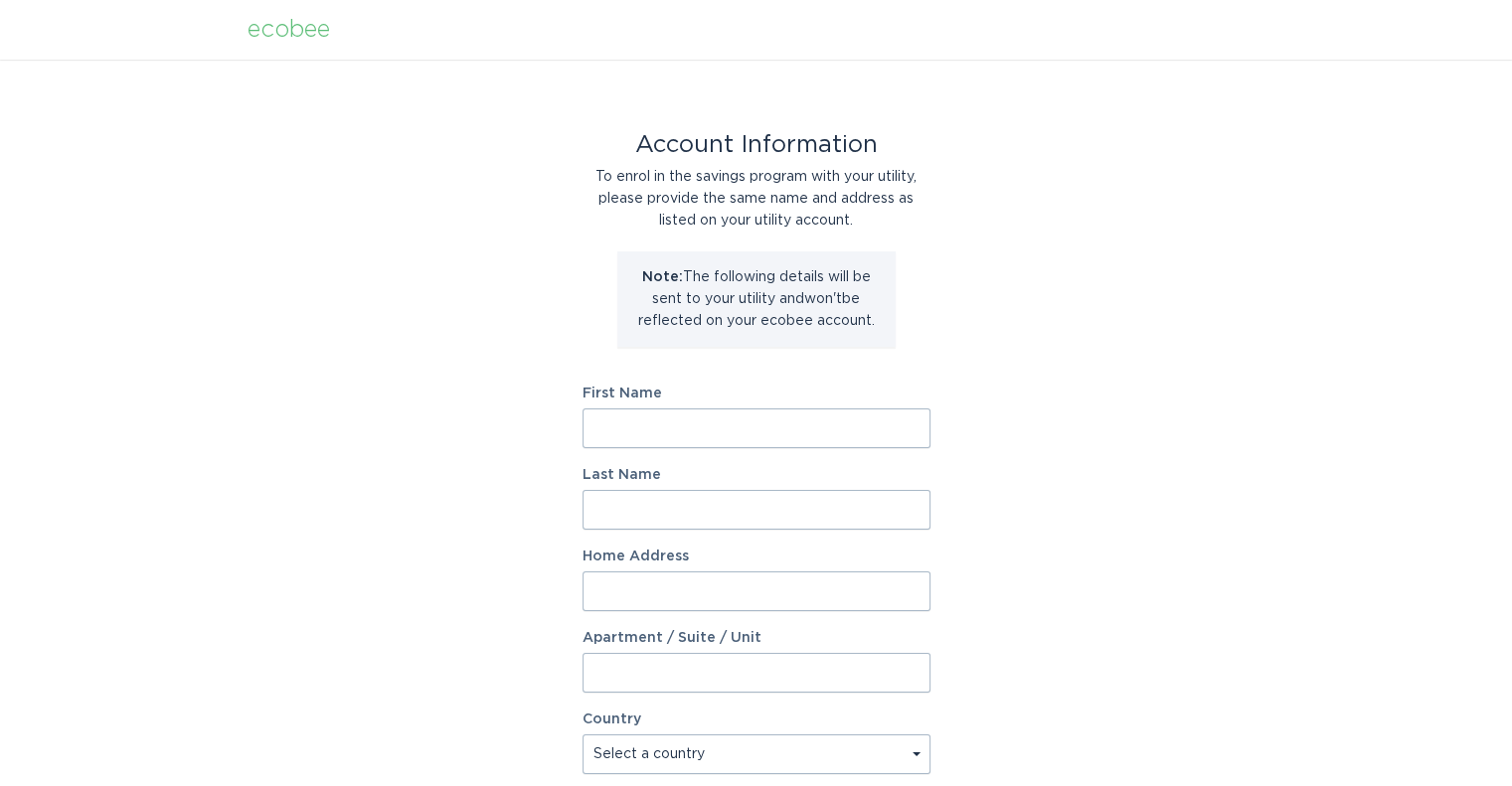 click on "First Name" at bounding box center (756, 428) 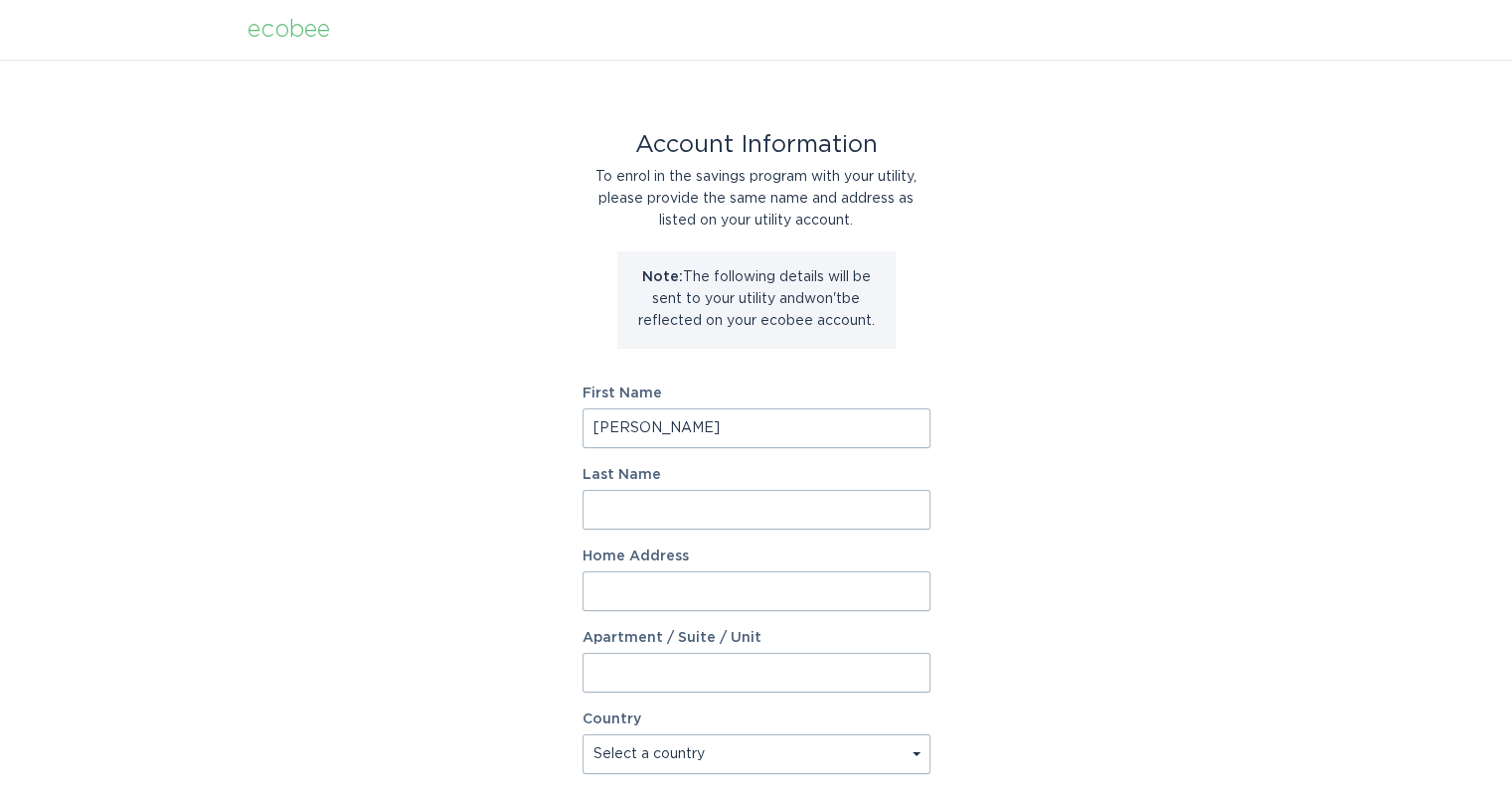 type on "[PERSON_NAME]" 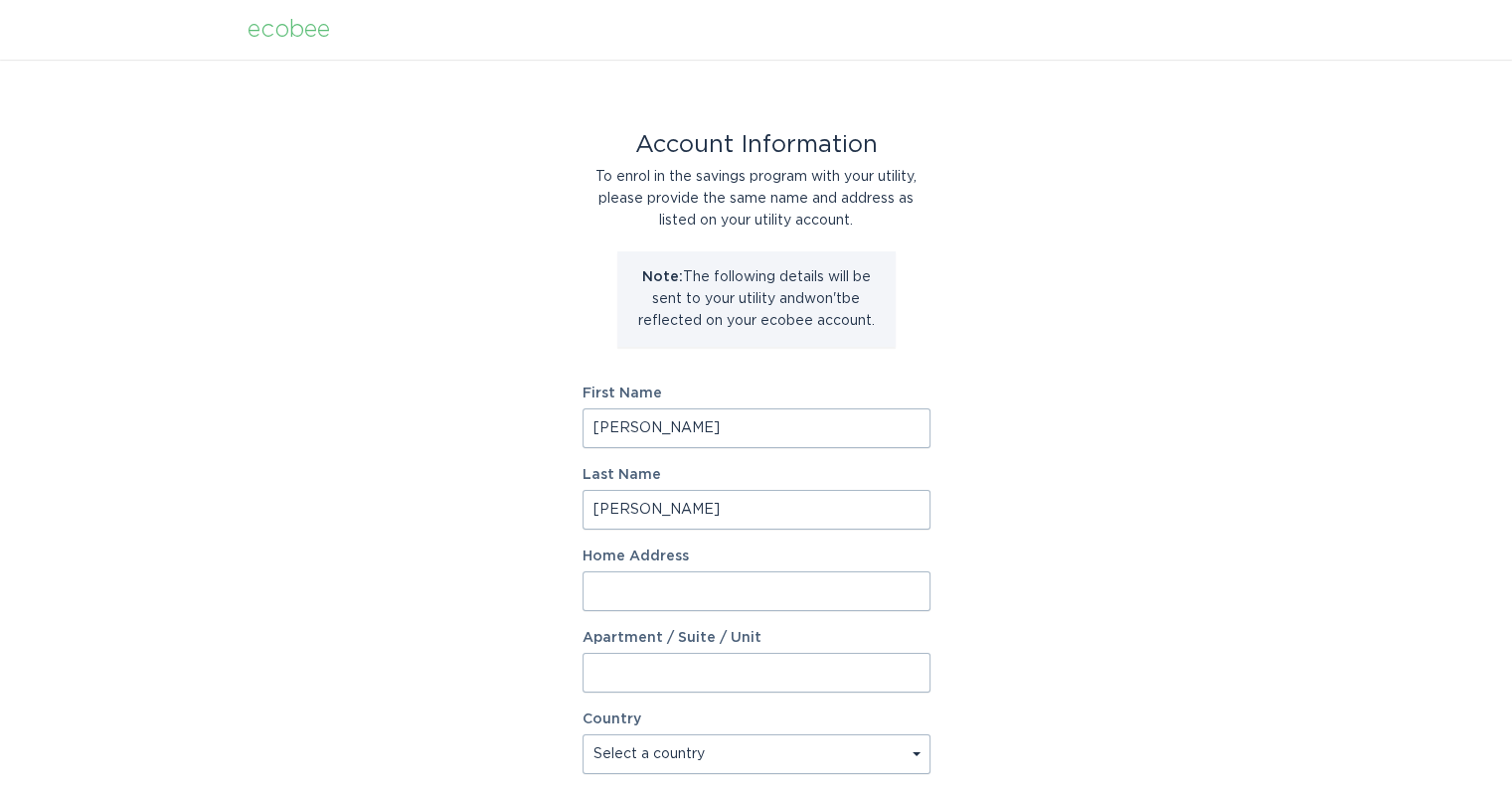 type on "[STREET_ADDRESS][PERSON_NAME]" 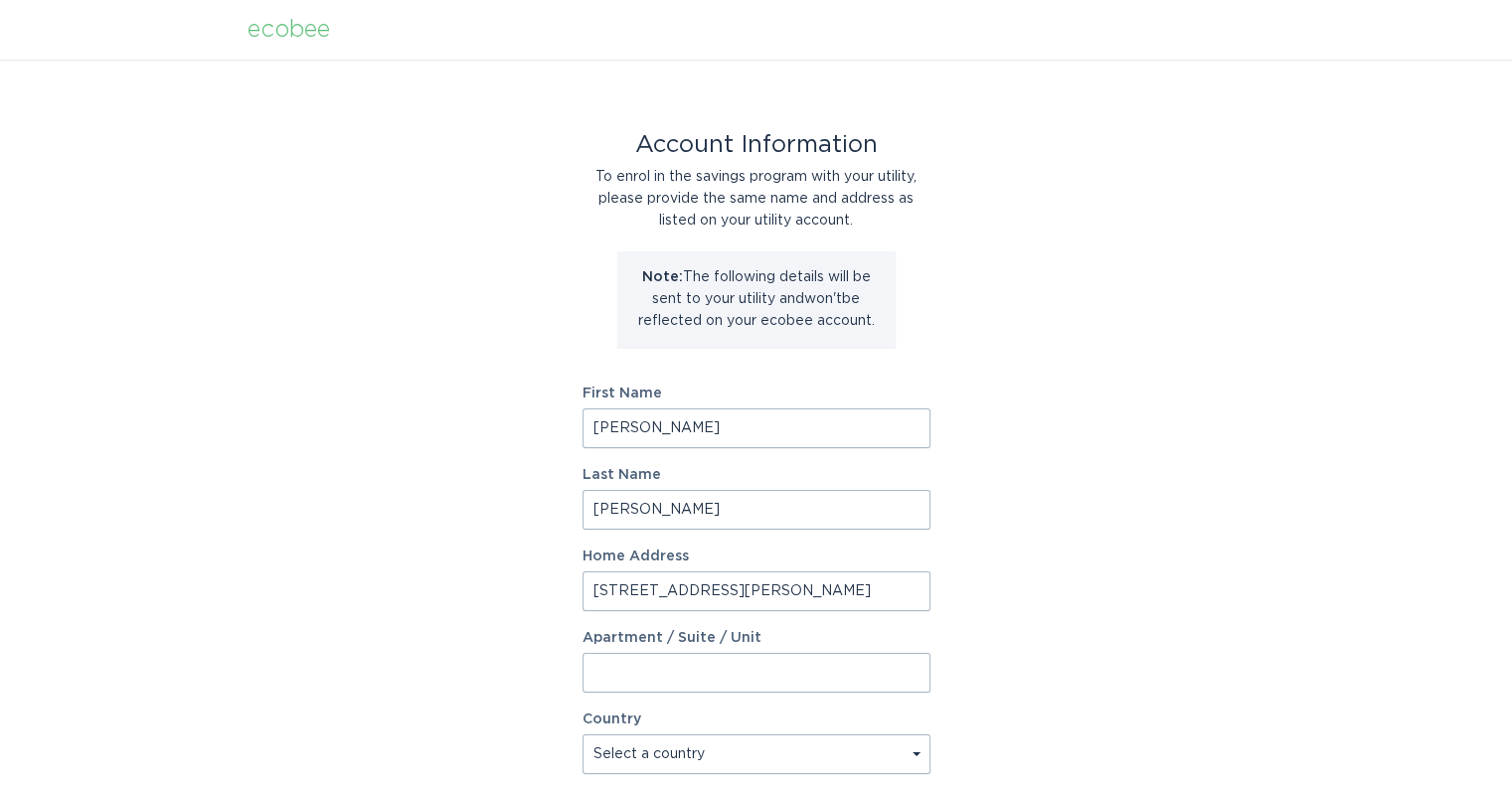 select on "US" 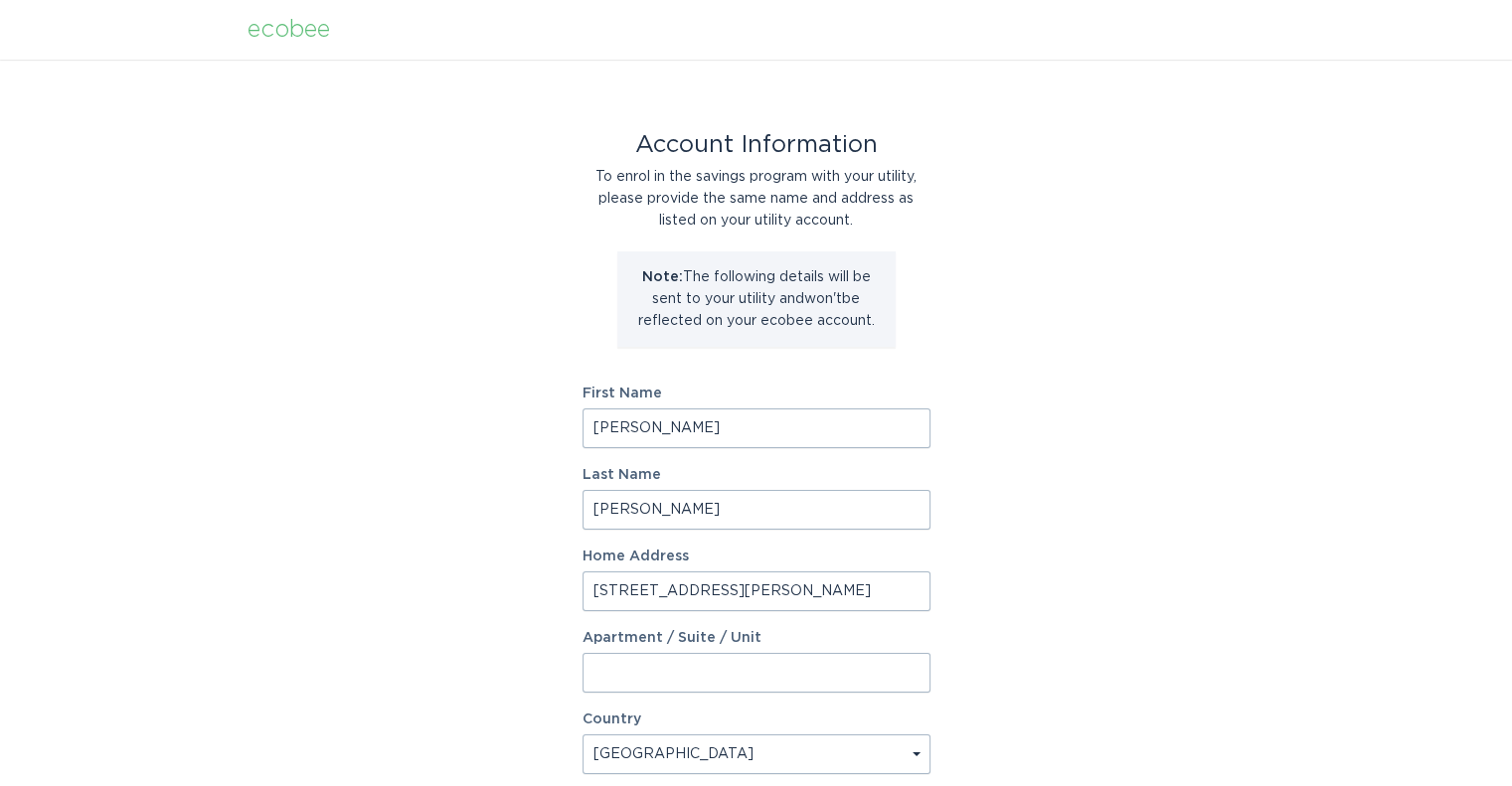 type on "Palmdale" 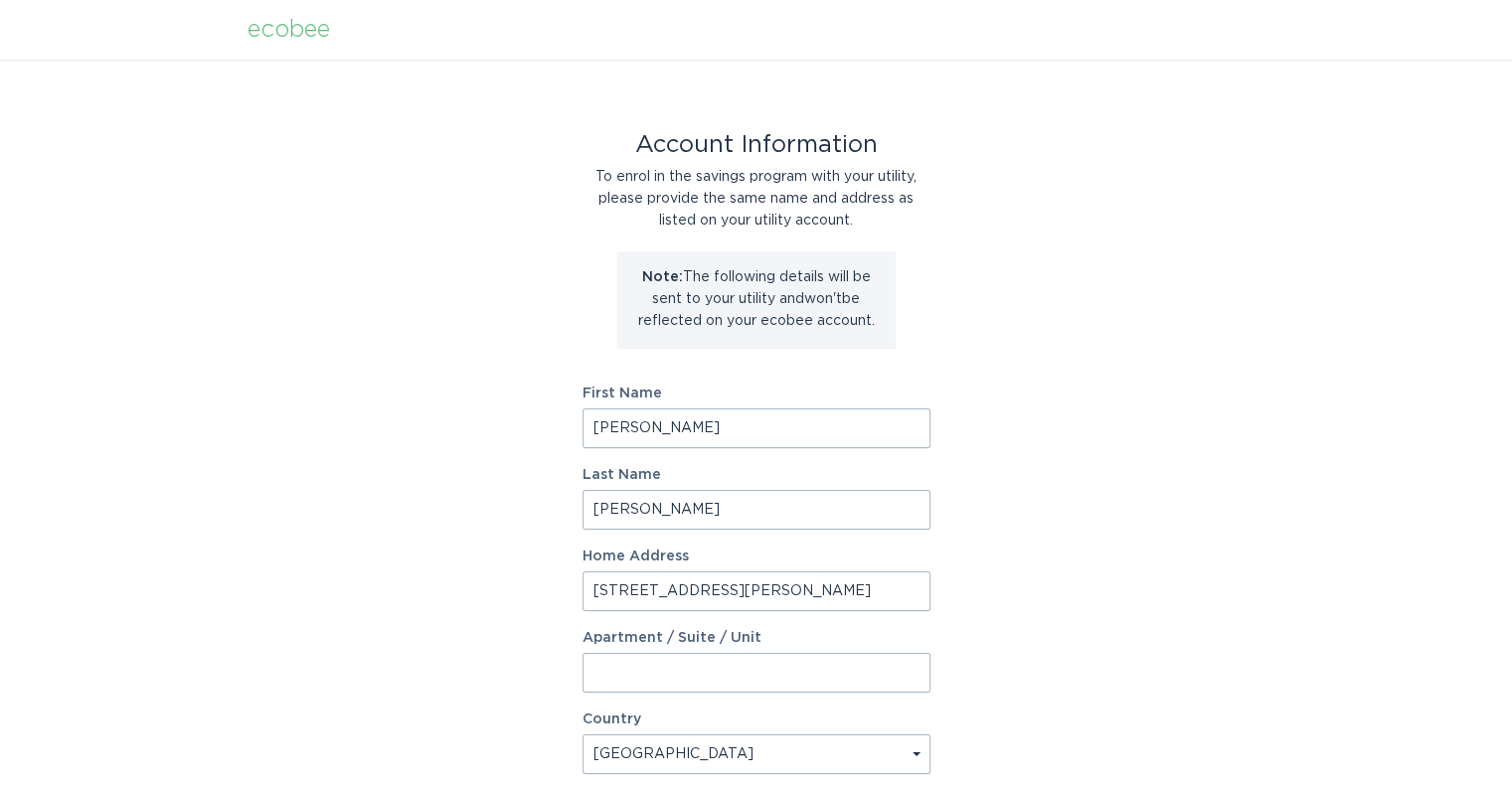 type on "[STREET_ADDRESS]" 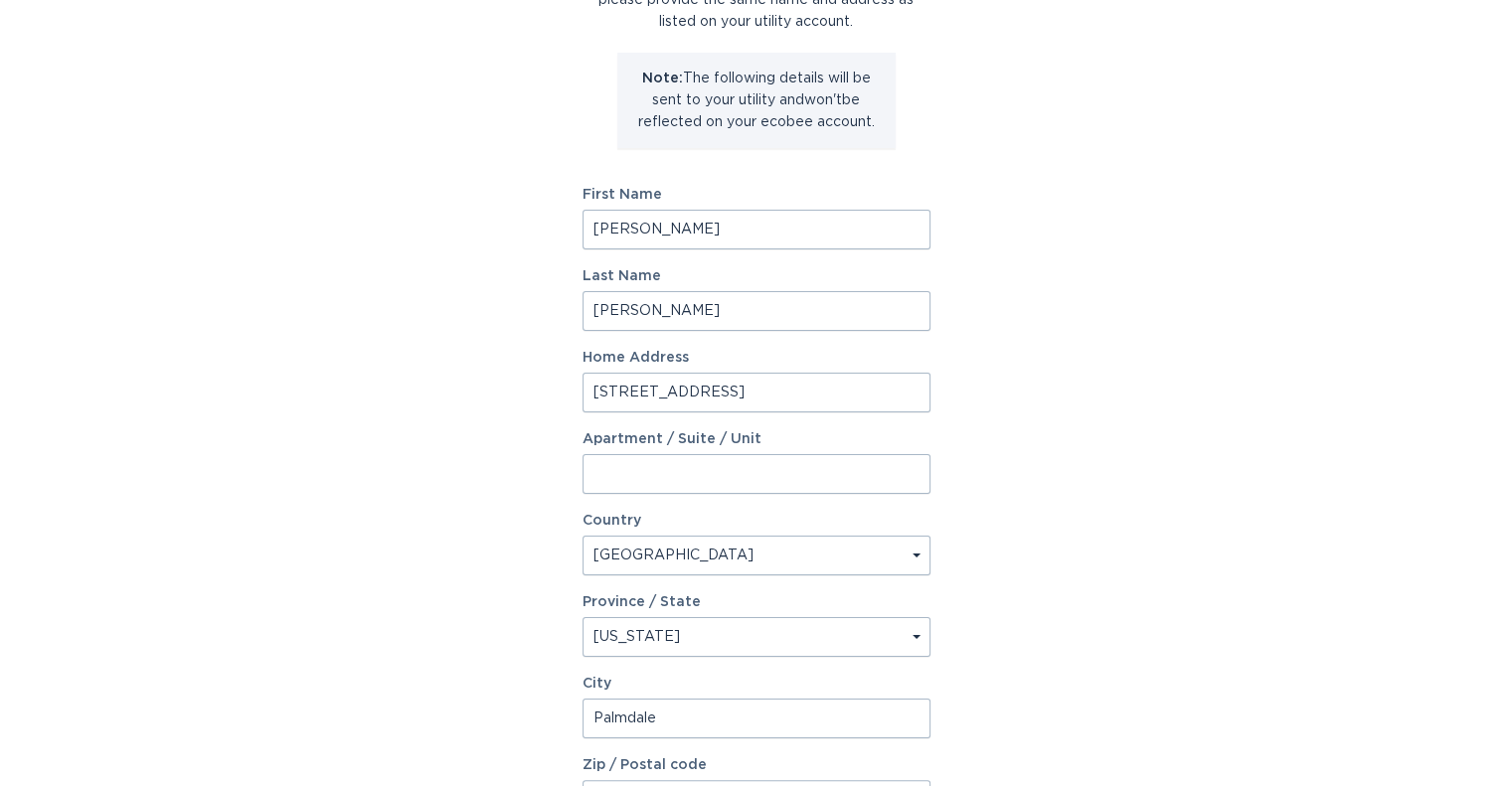 scroll, scrollTop: 298, scrollLeft: 0, axis: vertical 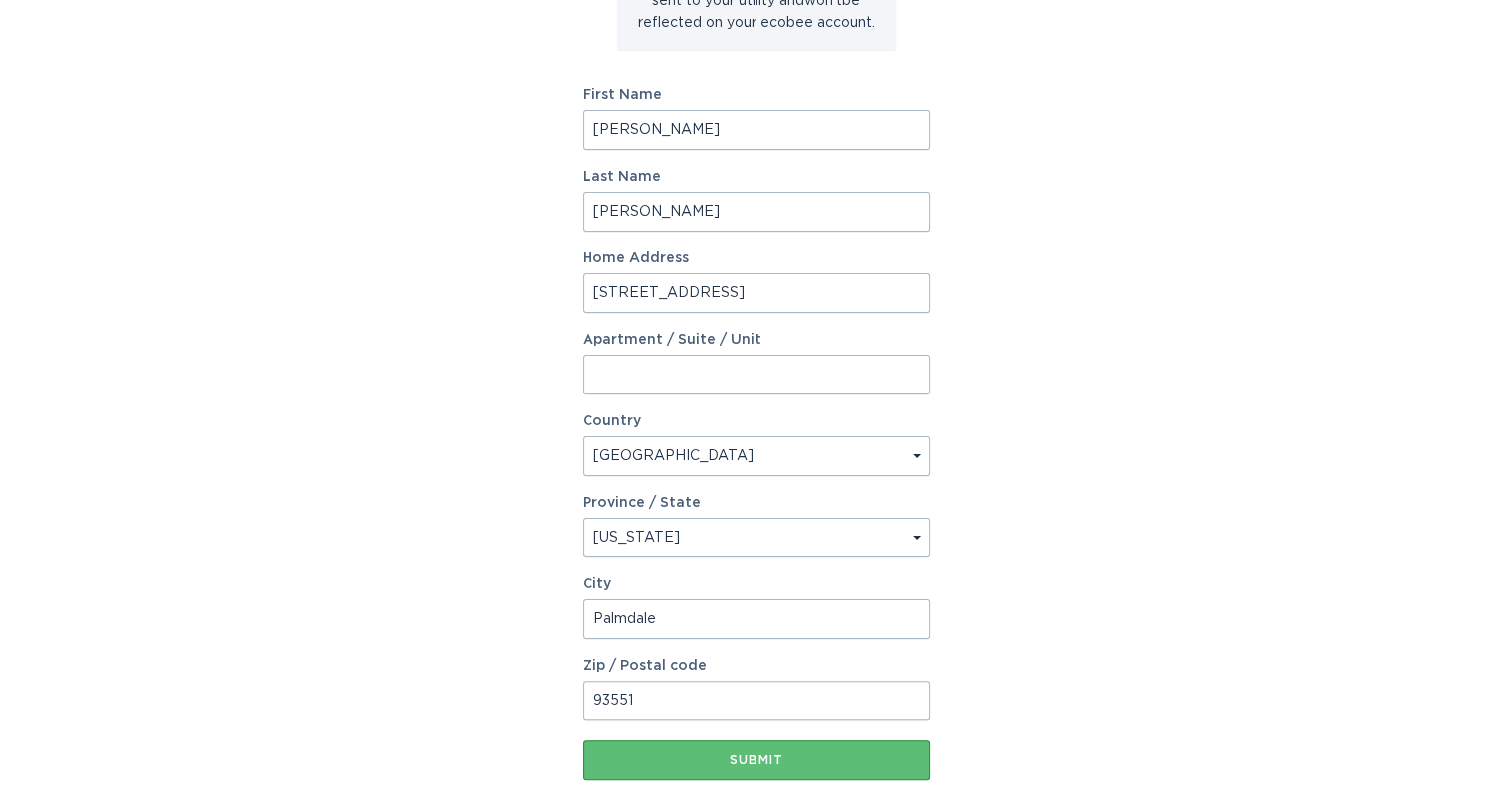 drag, startPoint x: 680, startPoint y: 616, endPoint x: 509, endPoint y: 618, distance: 171.0117 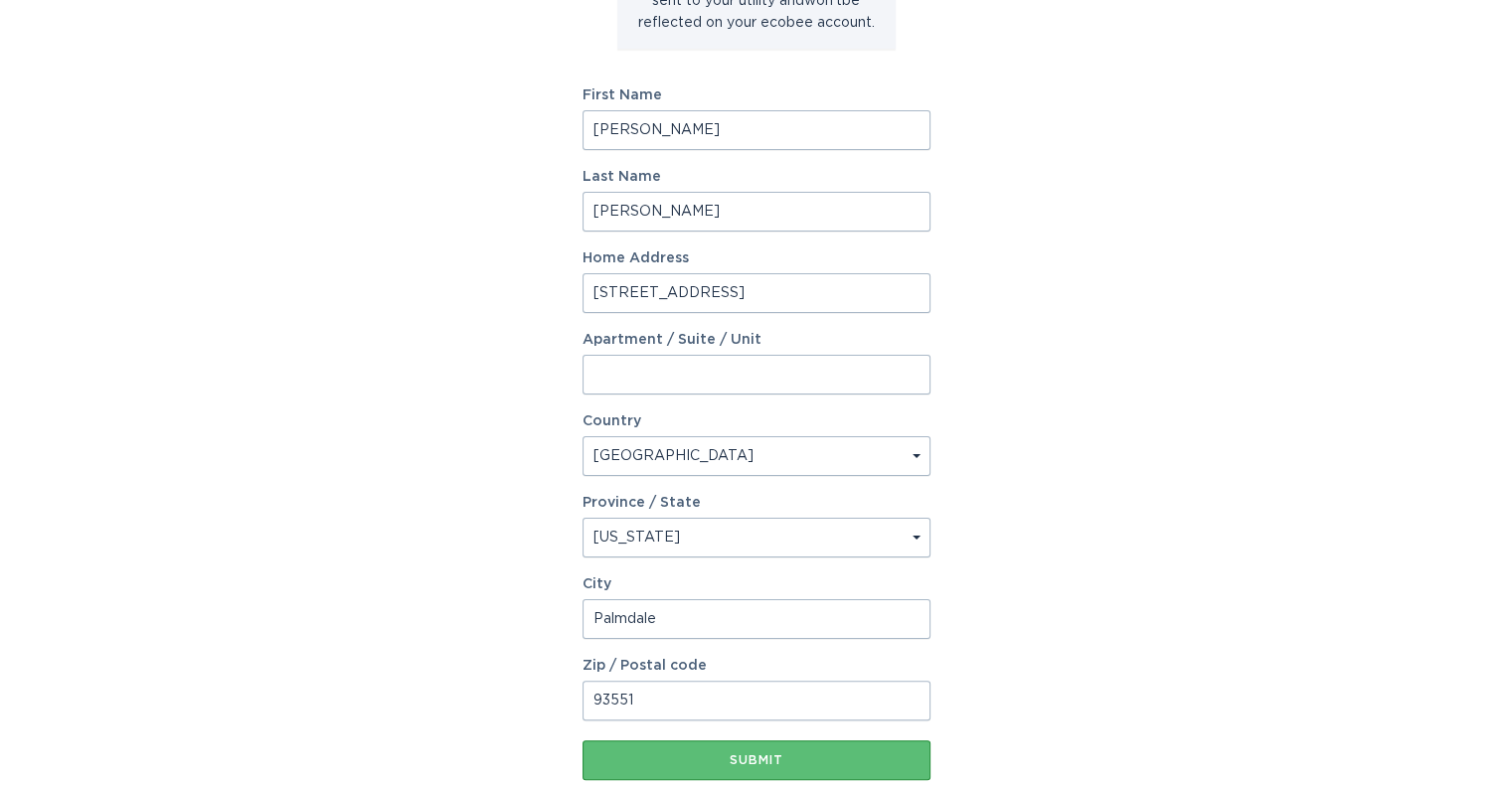 type on "LANCASTER" 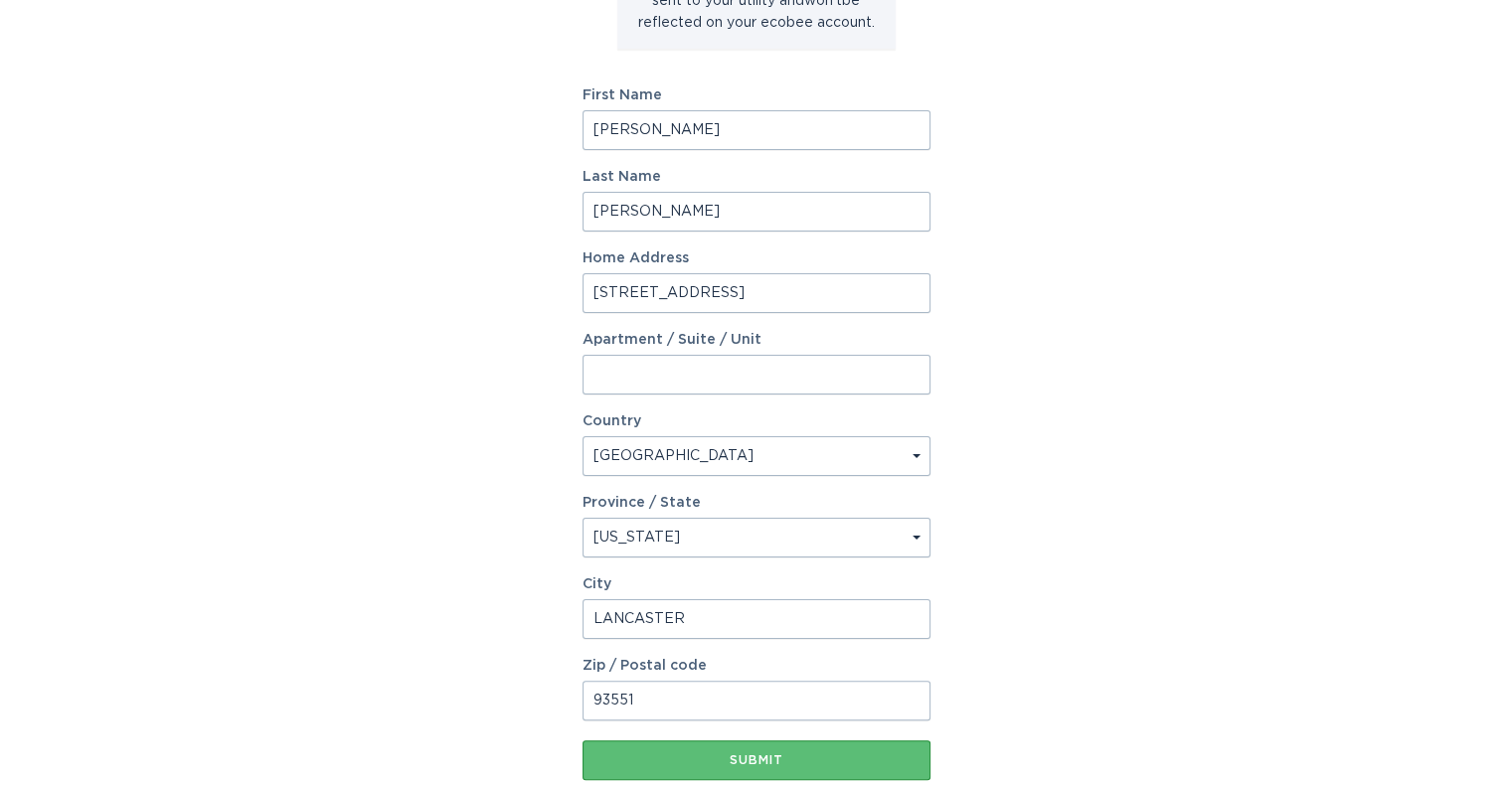 click on "93551" at bounding box center (756, 701) 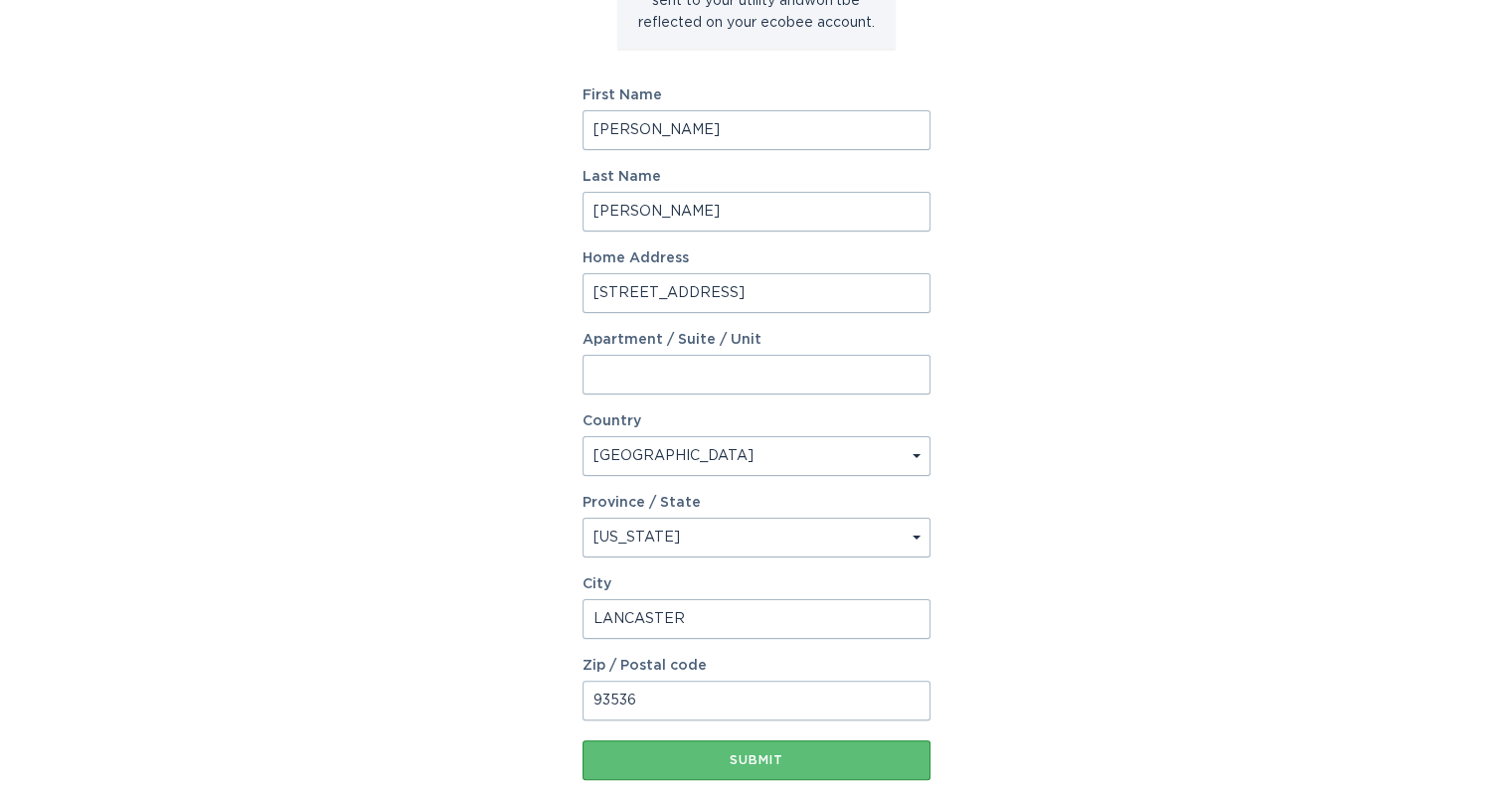 click on "Account Information To enrol in the savings program with your utility, please provide the same name and address as listed on your utility account. Note:  The following details will be sent to your utility and  won't  be reflected on your ecobee account. First Name [PERSON_NAME] Last Name [PERSON_NAME] Home Address [STREET_ADDRESS] k-13 Apartment / Suite / Unit Country Select a country [GEOGRAPHIC_DATA] [GEOGRAPHIC_DATA] Province / State Select a province/state [US_STATE] [US_STATE] [US_STATE] [US_STATE] [US_STATE] [US_STATE] [US_STATE] [US_STATE] [US_STATE] [US_STATE] [US_STATE] [US_STATE] [US_STATE] [US_STATE] [US_STATE] [US_STATE] [US_STATE] [US_STATE] [US_STATE] [US_STATE] [US_STATE] [US_STATE] [US_STATE] [PERSON_NAME][US_STATE] [US_STATE] [US_STATE] [US_STATE] [US_STATE] [US_STATE] [US_STATE] [US_STATE] [US_STATE] [US_STATE] [US_STATE] [US_STATE] [US_STATE] [US_STATE] [US_STATE] [US_STATE] [US_STATE] [US_STATE] [US_STATE] [US_STATE] [US_STATE] [US_STATE] [US_STATE] [US_STATE] [US_STATE] [US_STATE] [US_STATE] [US_STATE] [US_STATE] [US_STATE] [GEOGRAPHIC_DATA] [US_STATE][PERSON_NAME][US_STATE] [US_STATE]" at bounding box center (756, 310) 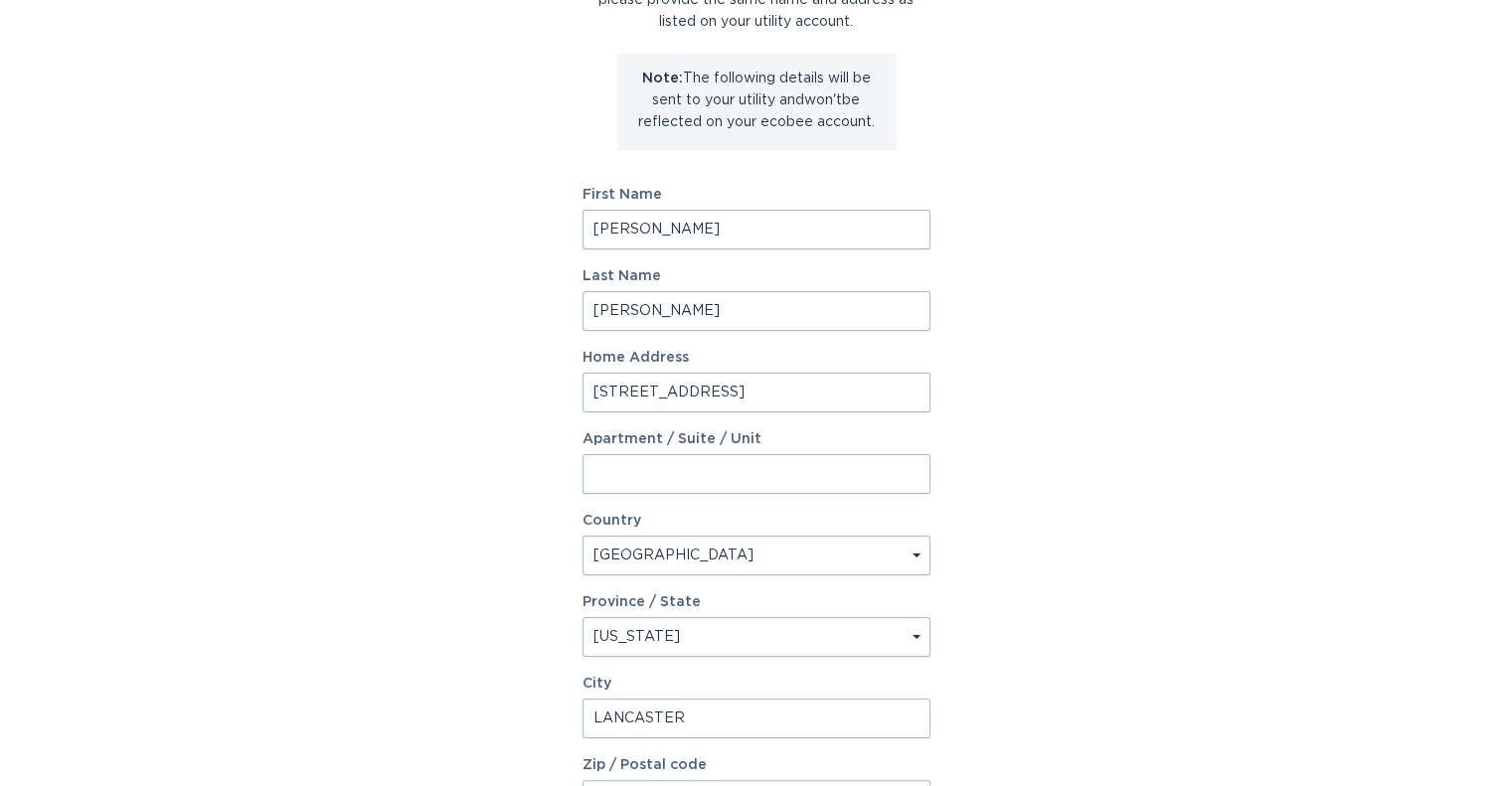 scroll, scrollTop: 422, scrollLeft: 0, axis: vertical 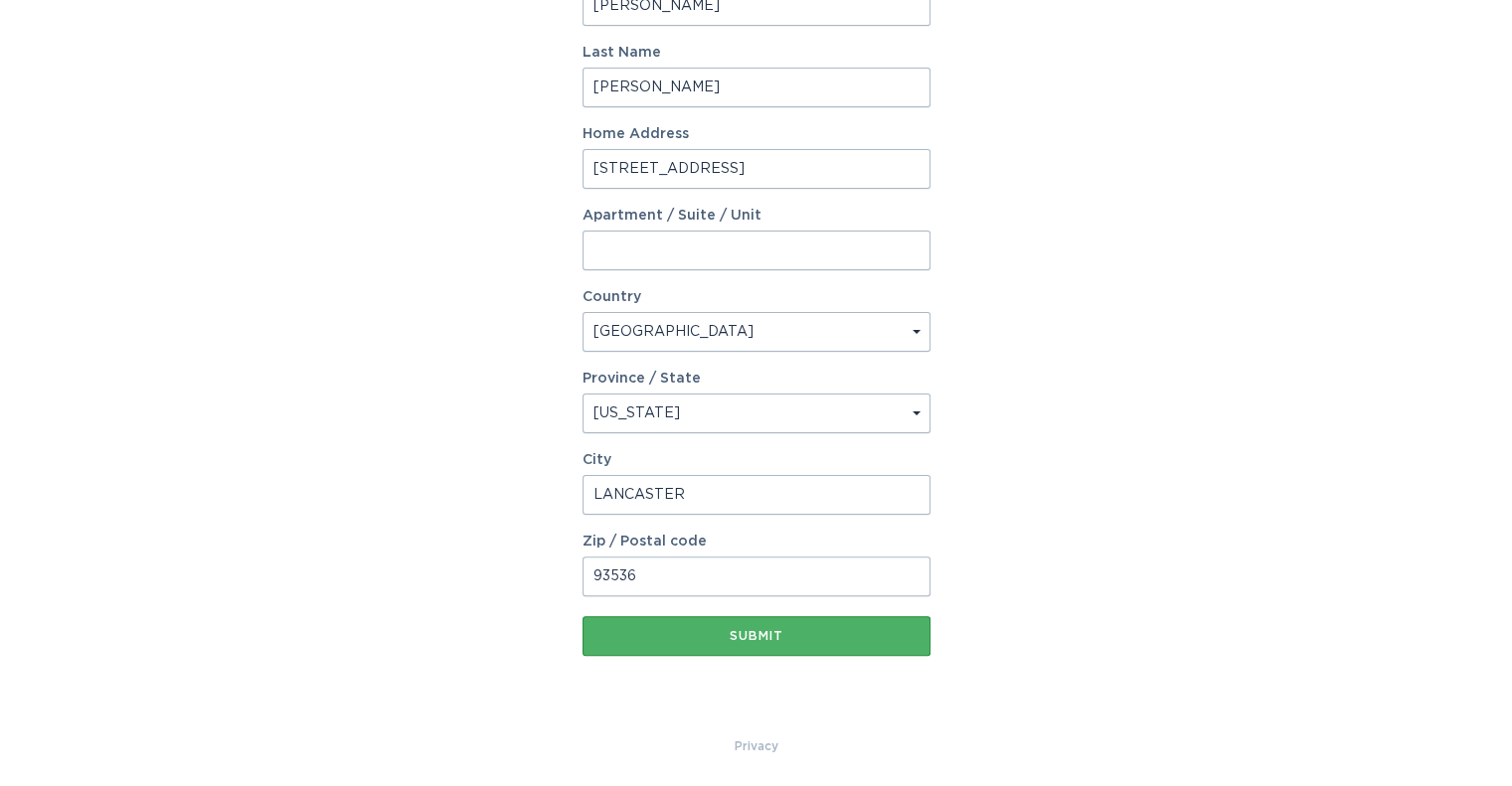 click on "Submit" at bounding box center [756, 636] 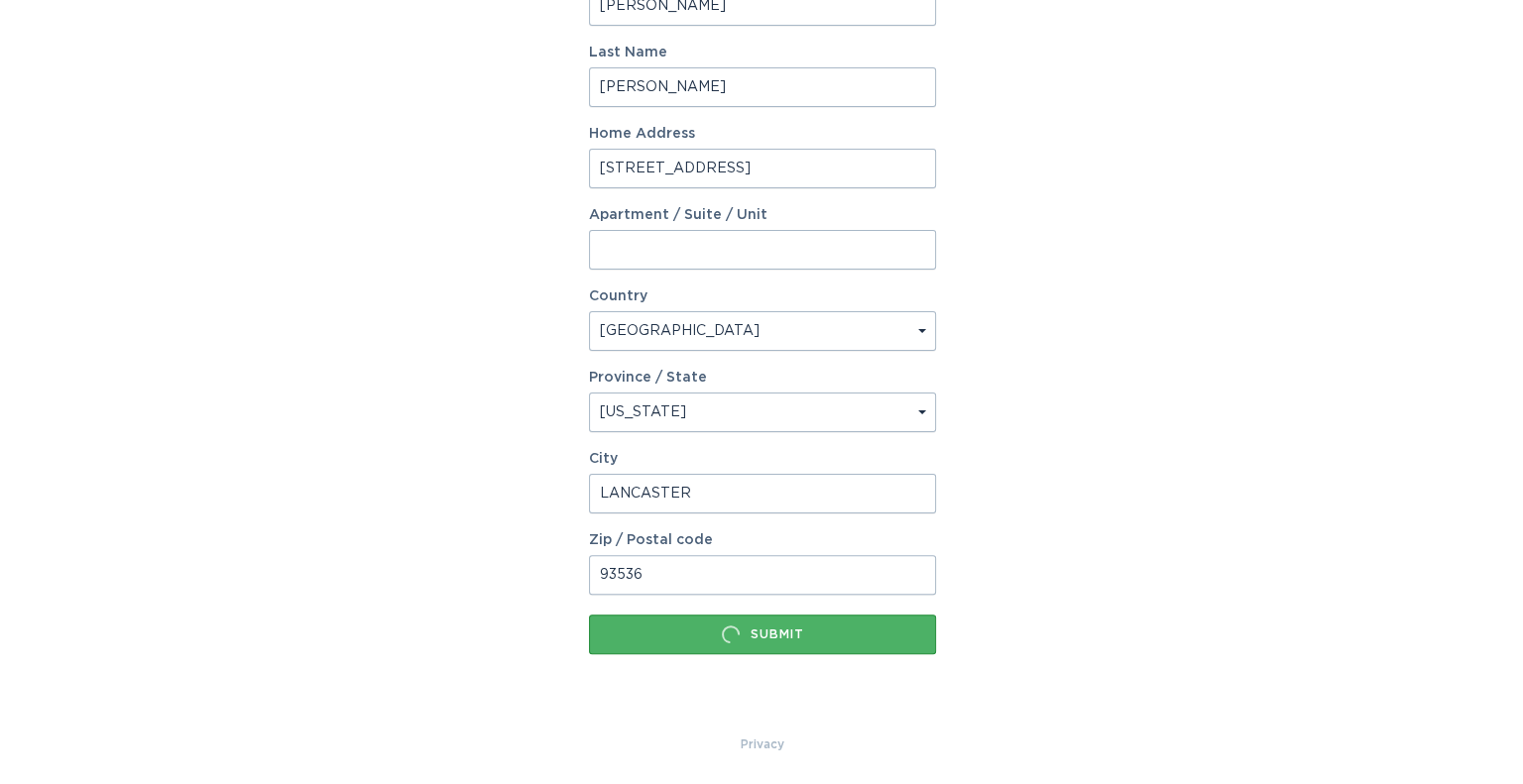 scroll, scrollTop: 0, scrollLeft: 0, axis: both 